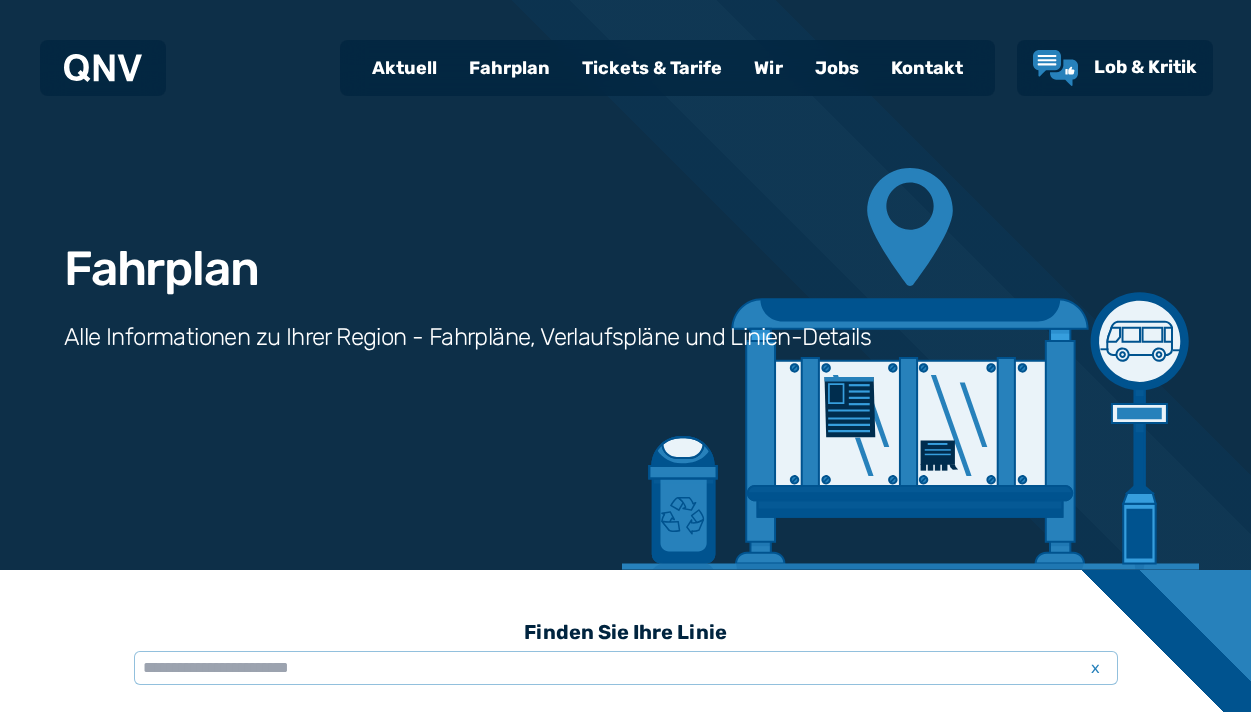 scroll, scrollTop: 616, scrollLeft: 0, axis: vertical 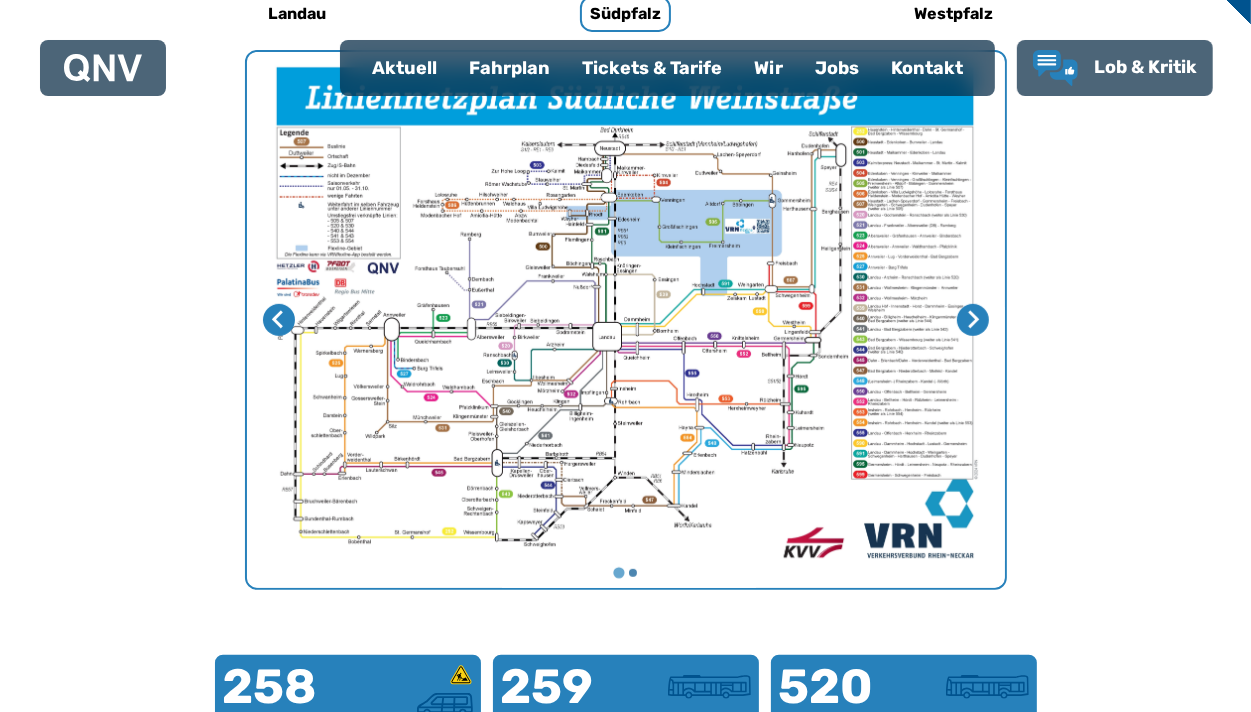 click on "Fahrplan" at bounding box center [509, 68] 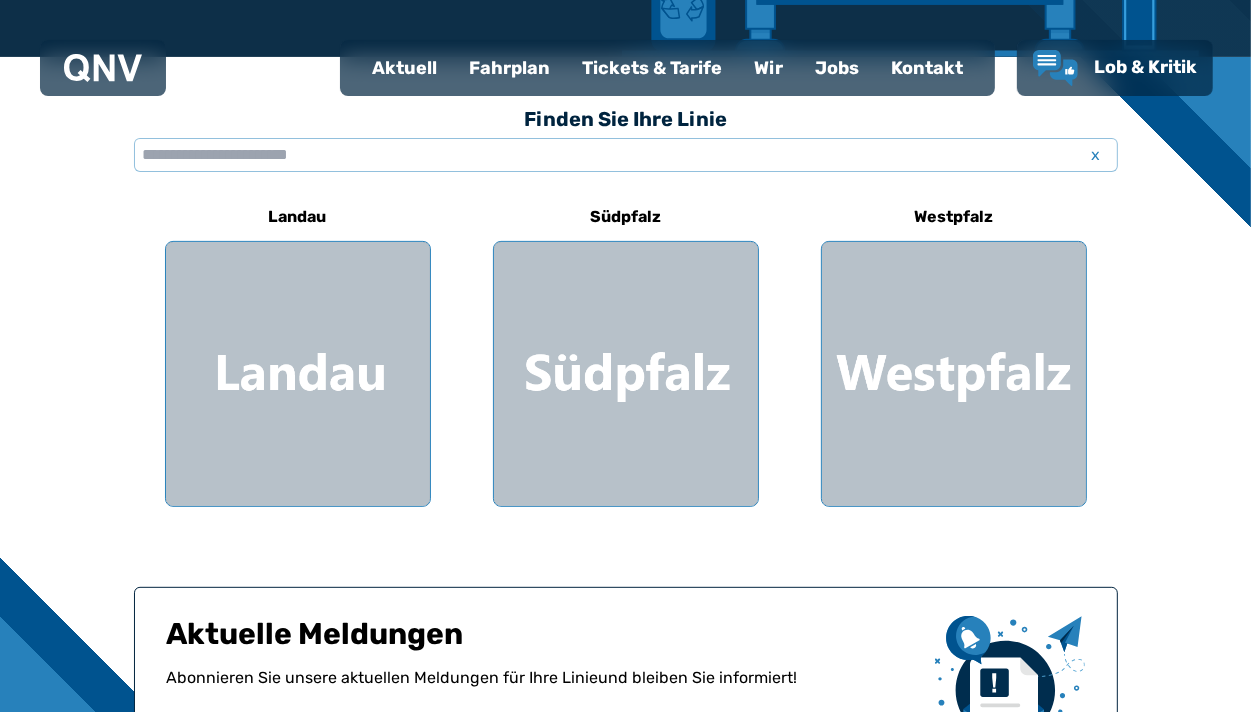 scroll, scrollTop: 500, scrollLeft: 0, axis: vertical 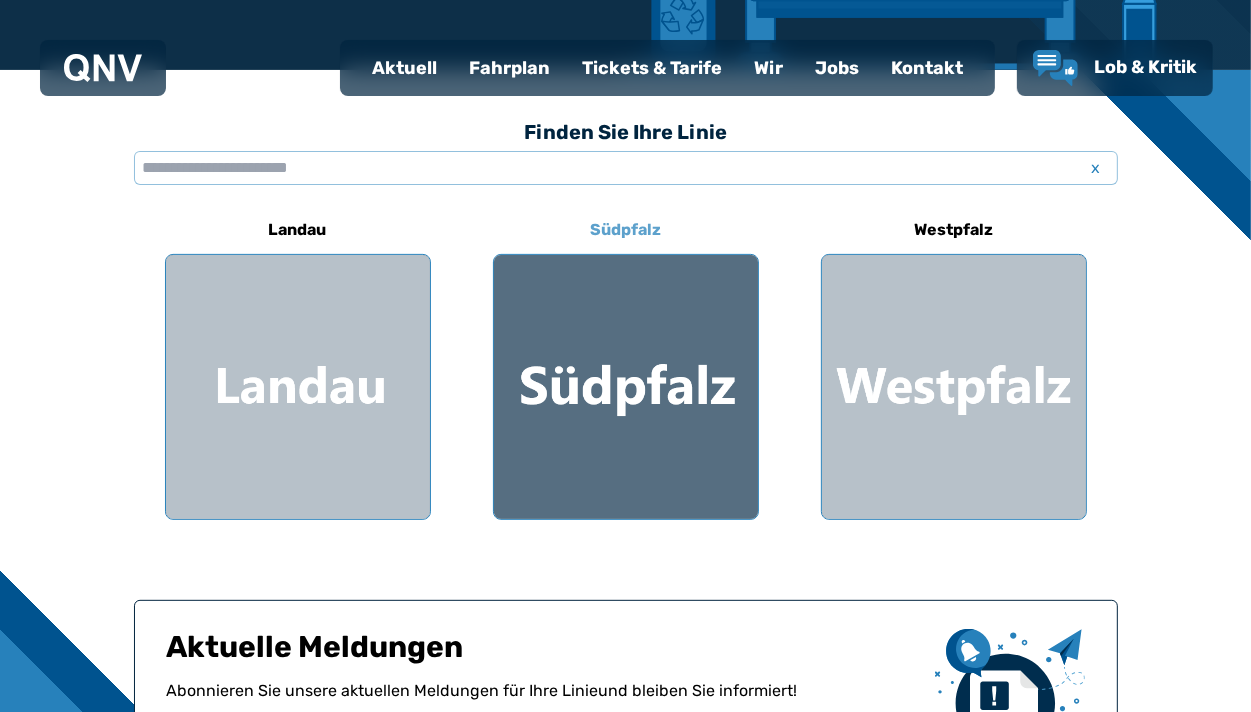 click at bounding box center [626, 387] 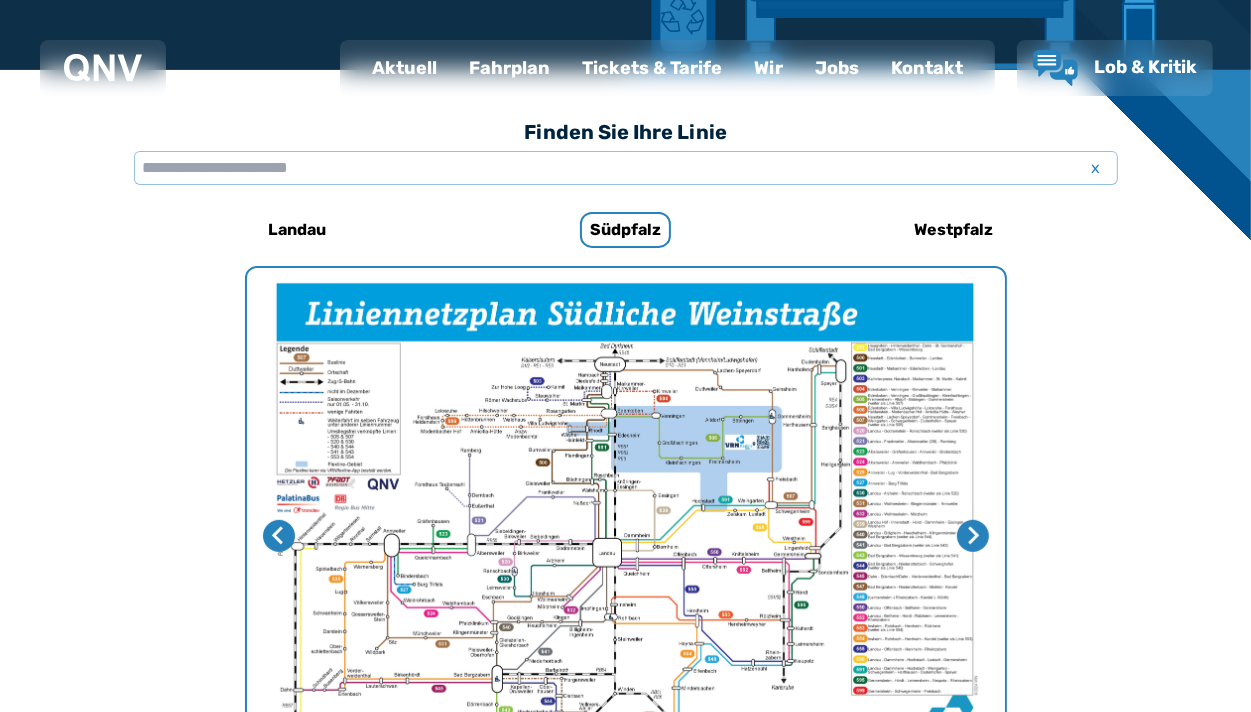 scroll, scrollTop: 0, scrollLeft: 0, axis: both 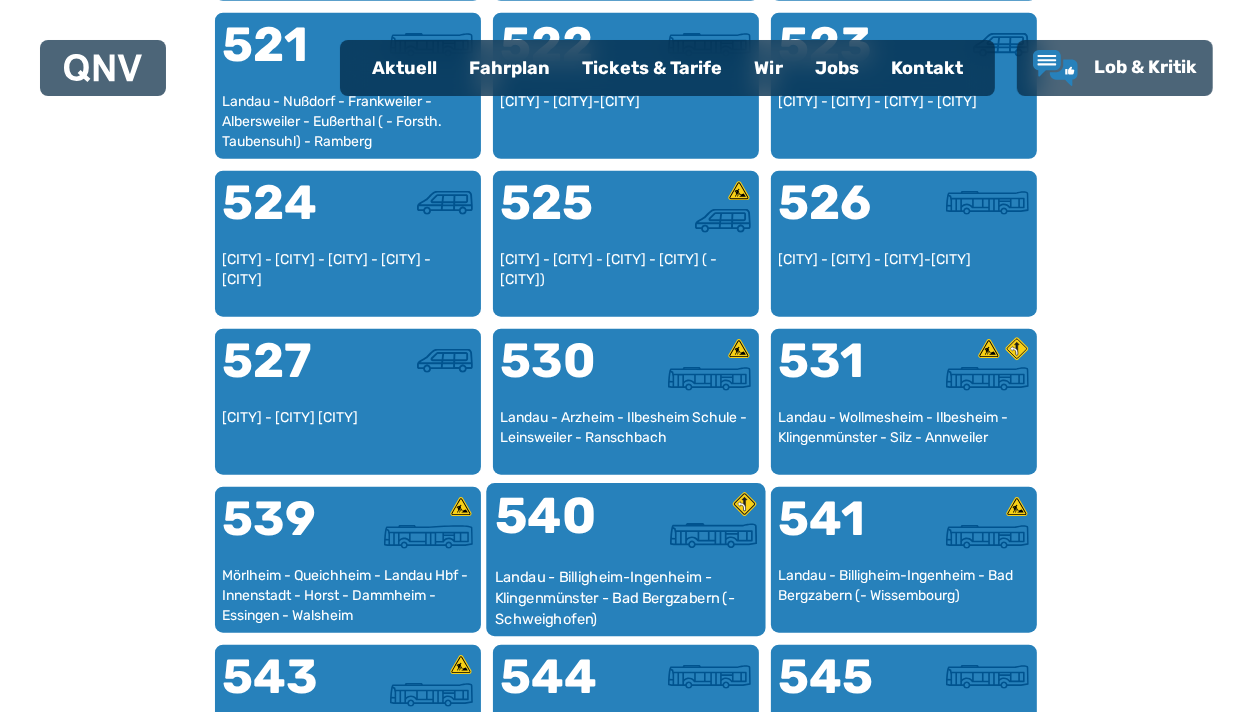 click on "540" at bounding box center [559, 529] 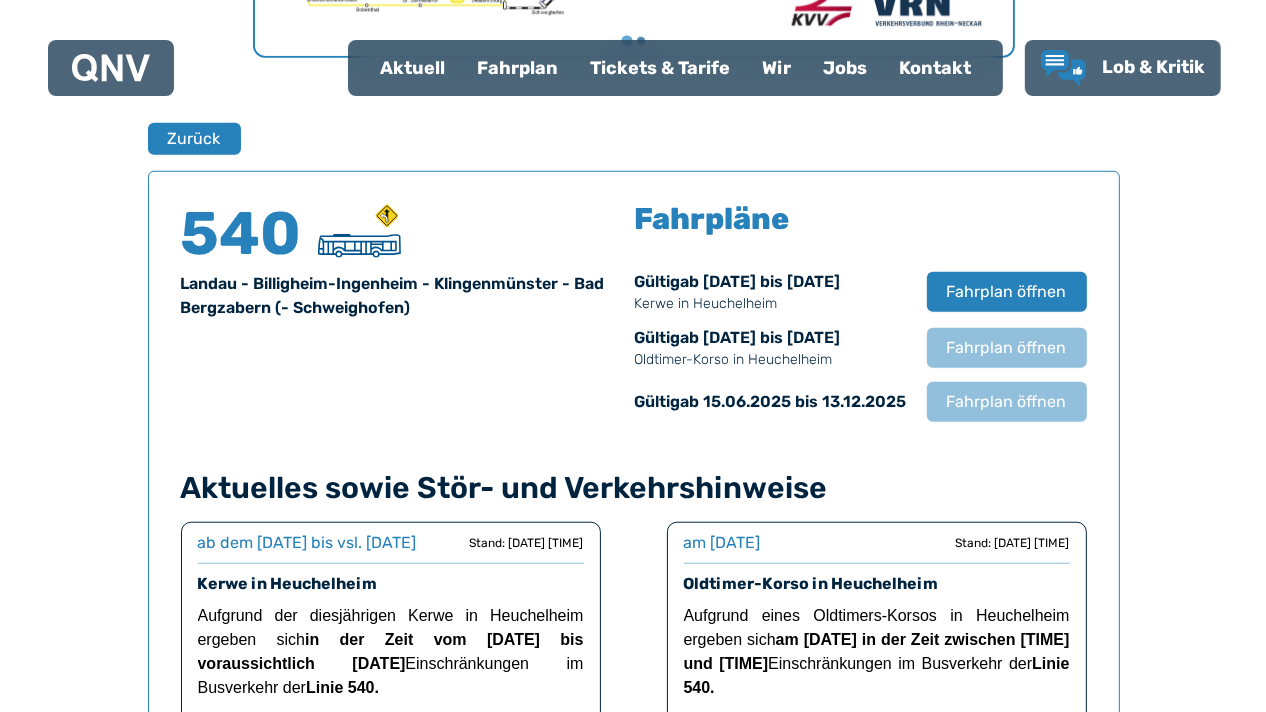 scroll, scrollTop: 1217, scrollLeft: 0, axis: vertical 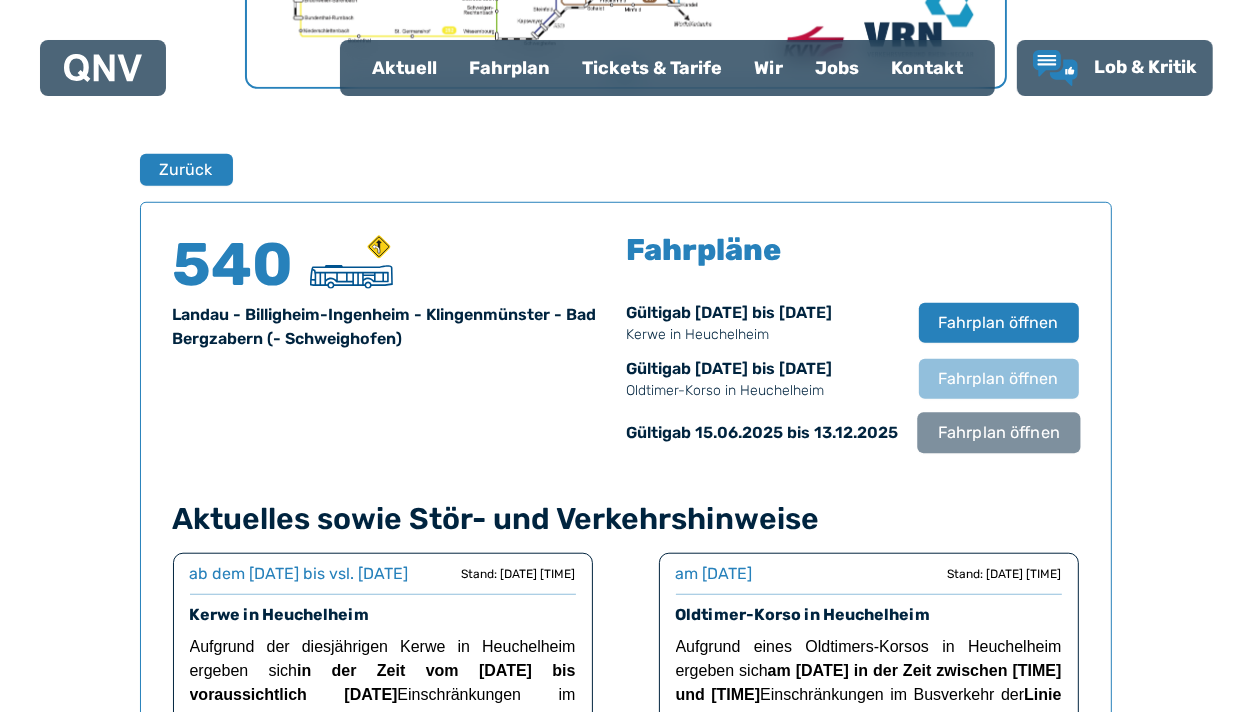 click on "Fahrplan öffnen" at bounding box center (998, 433) 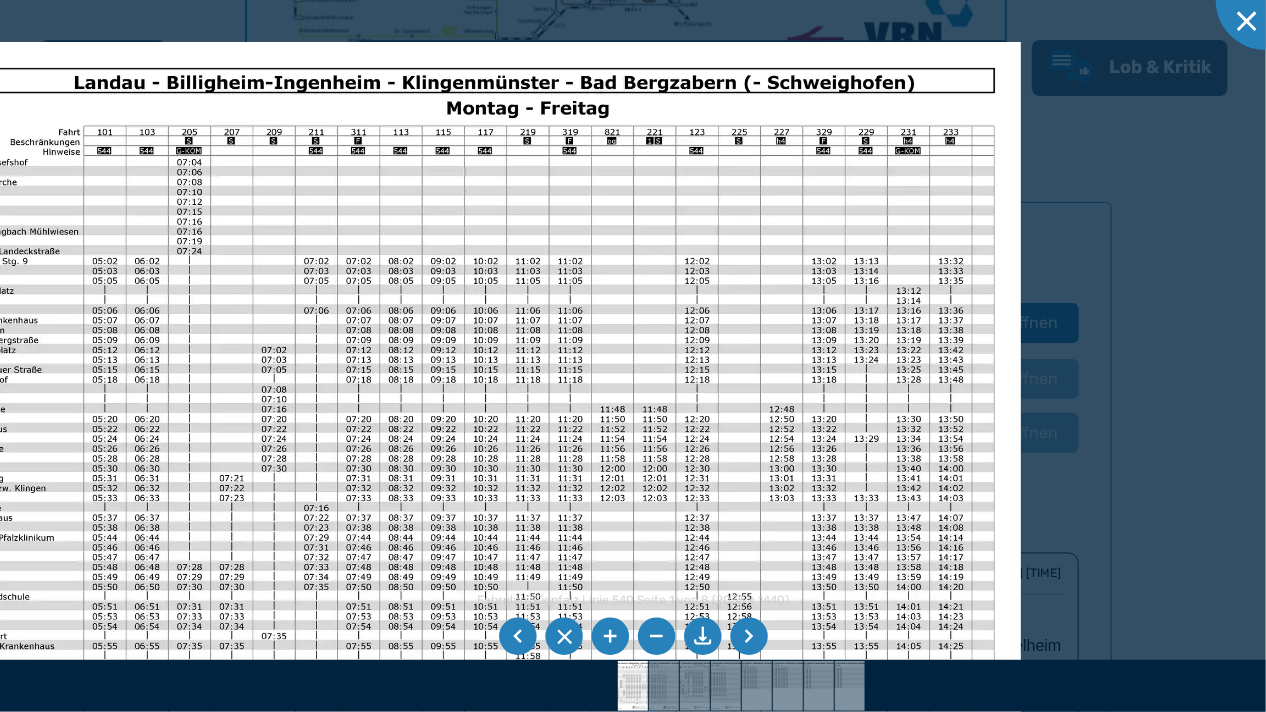 click at bounding box center (461, 438) 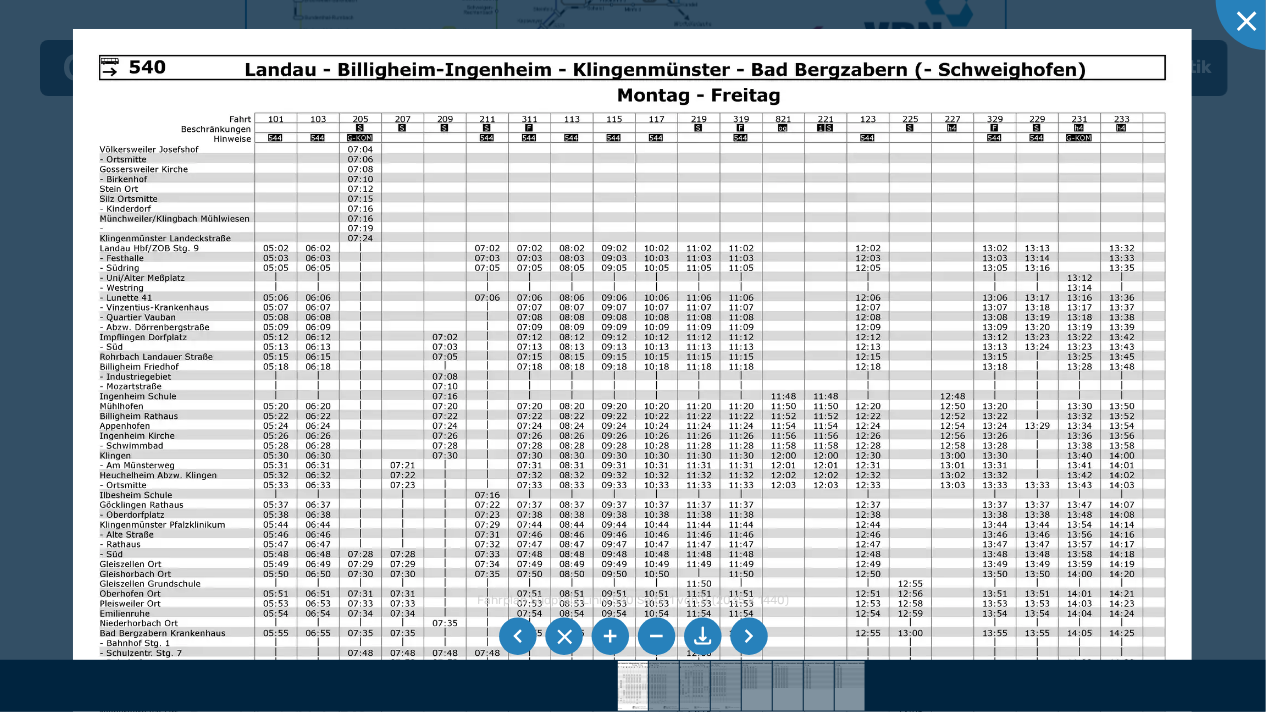 click at bounding box center [632, 425] 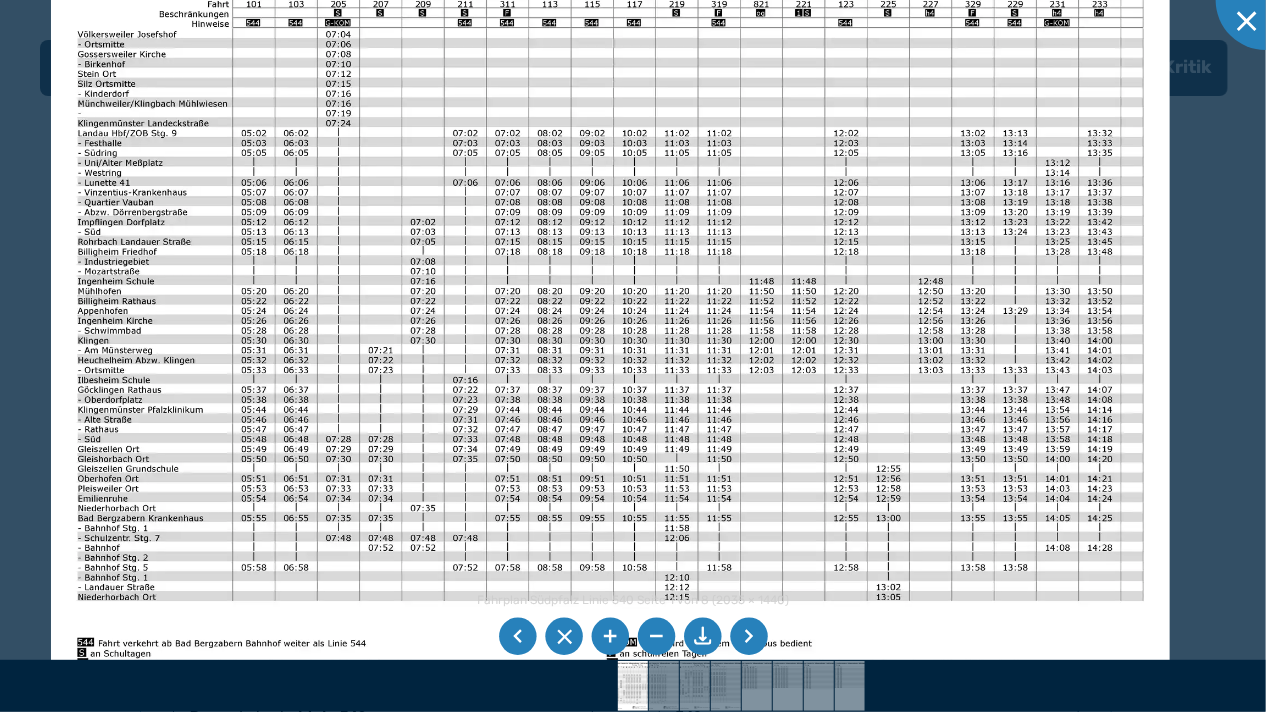 click at bounding box center (610, 310) 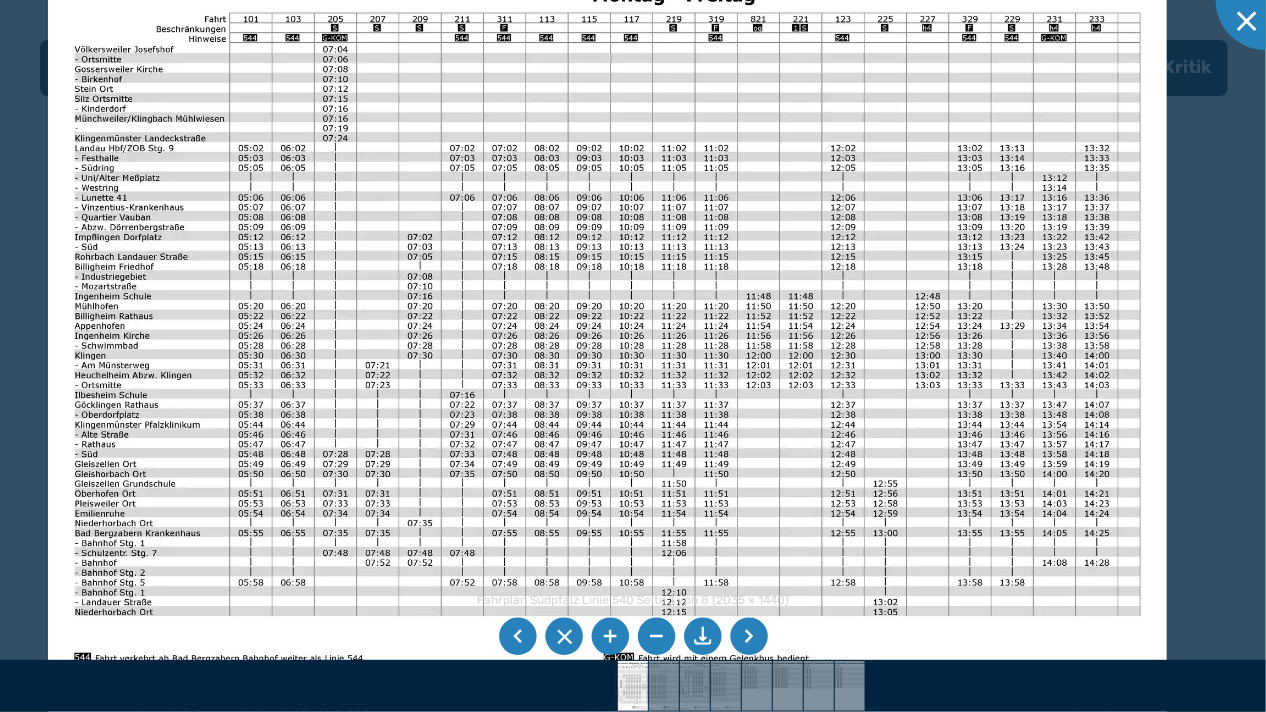click at bounding box center (607, 325) 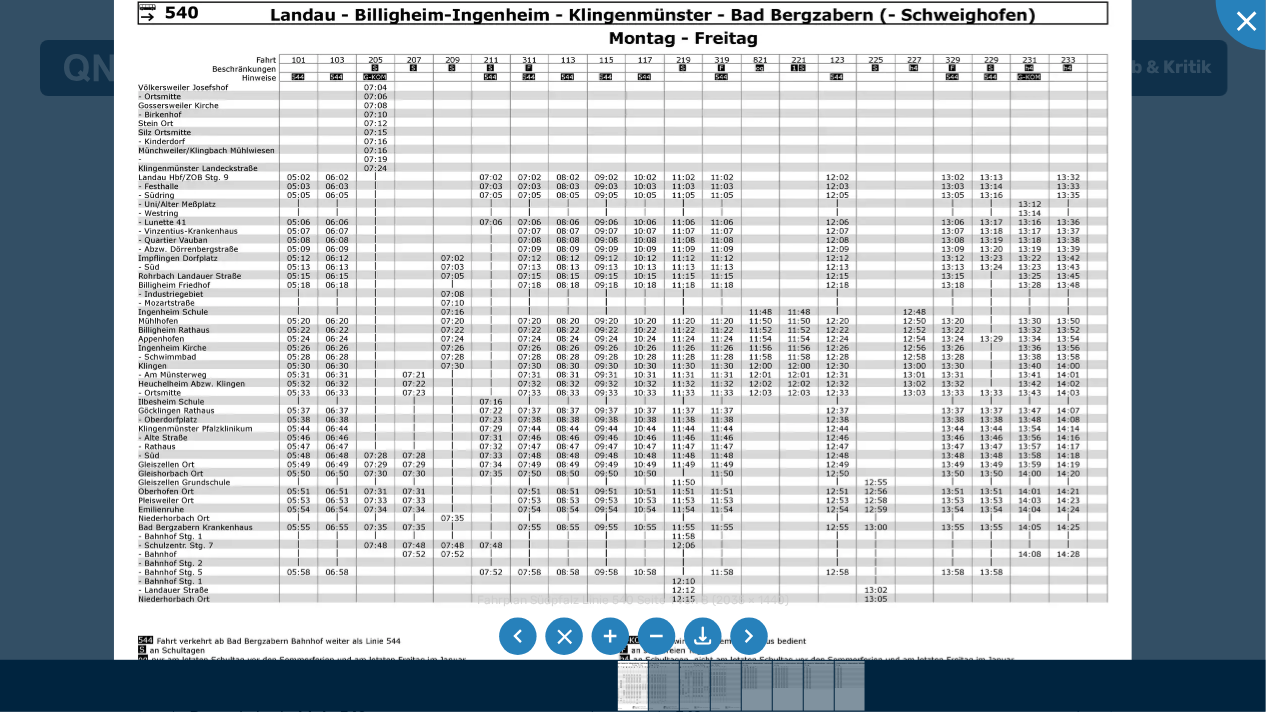 click at bounding box center (633, 356) 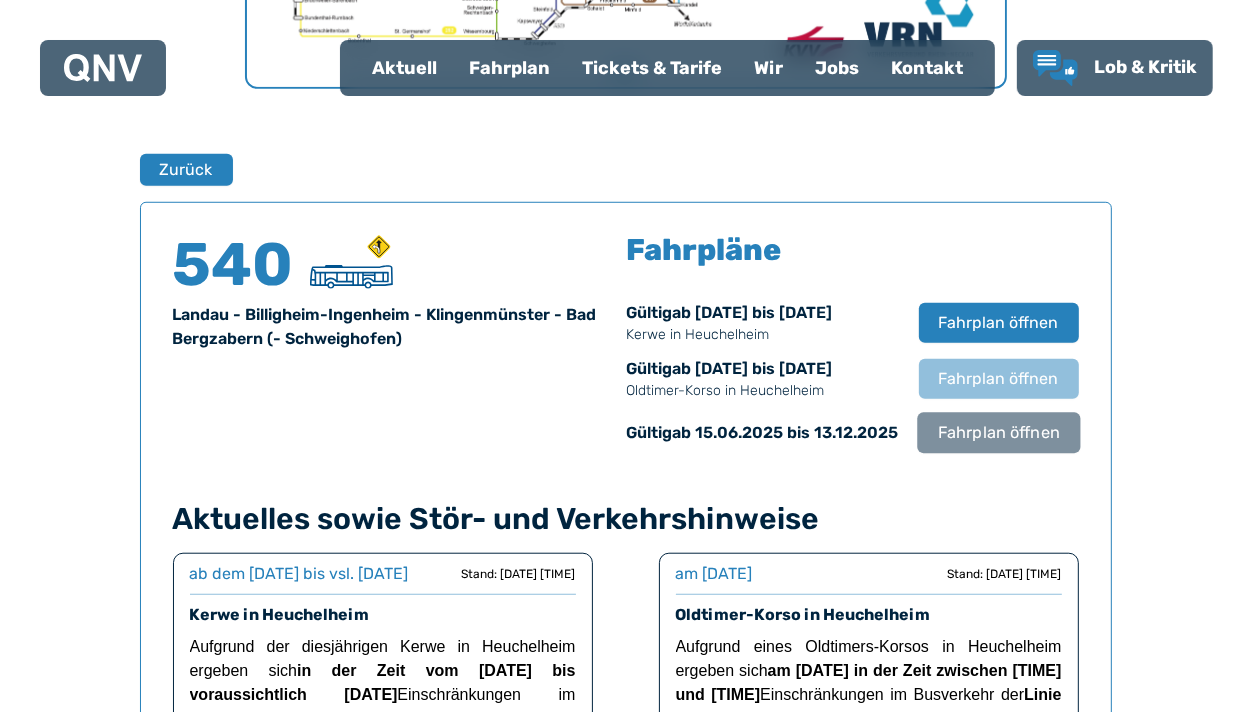 click on "Fahrplan öffnen" at bounding box center (998, 433) 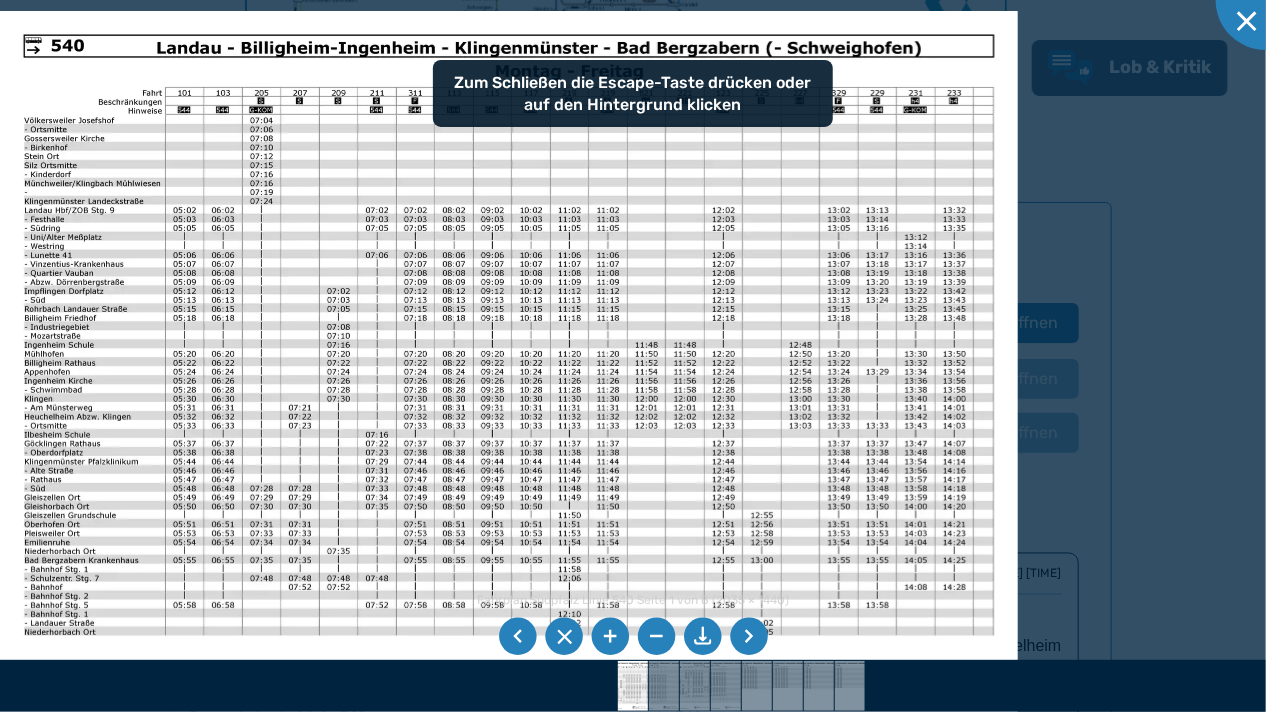 click at bounding box center (749, 637) 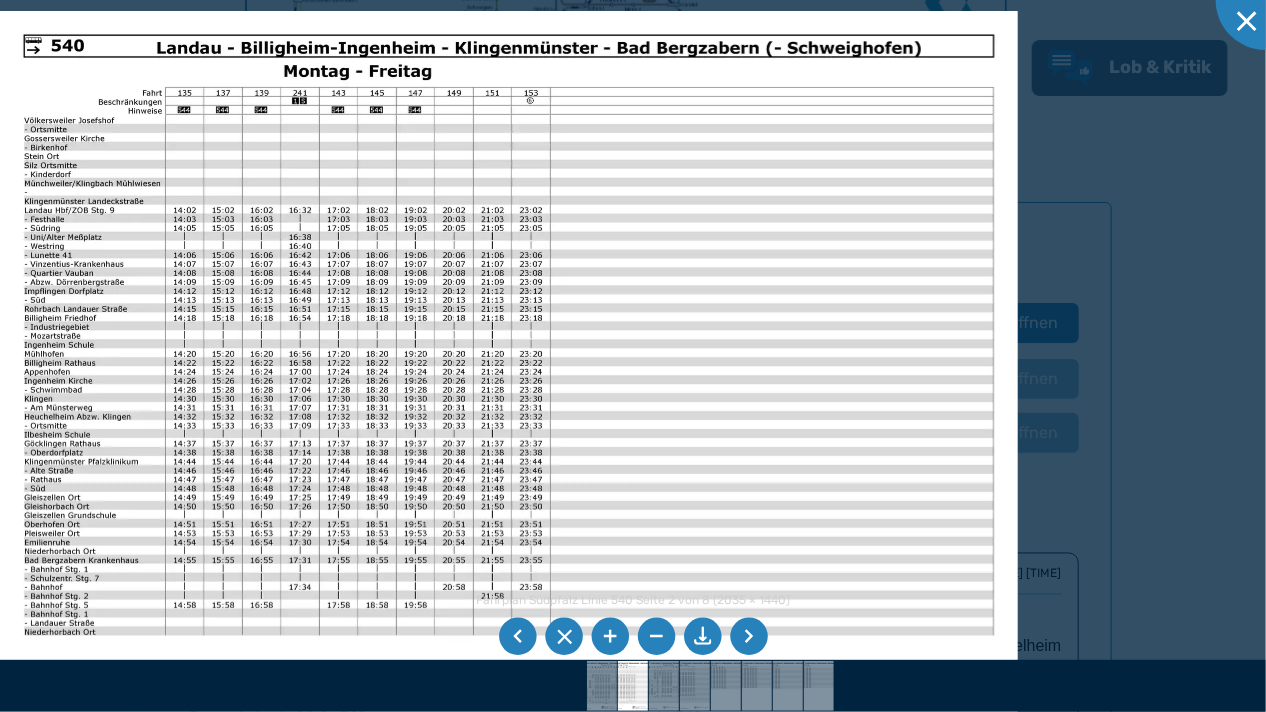 click at bounding box center [749, 637] 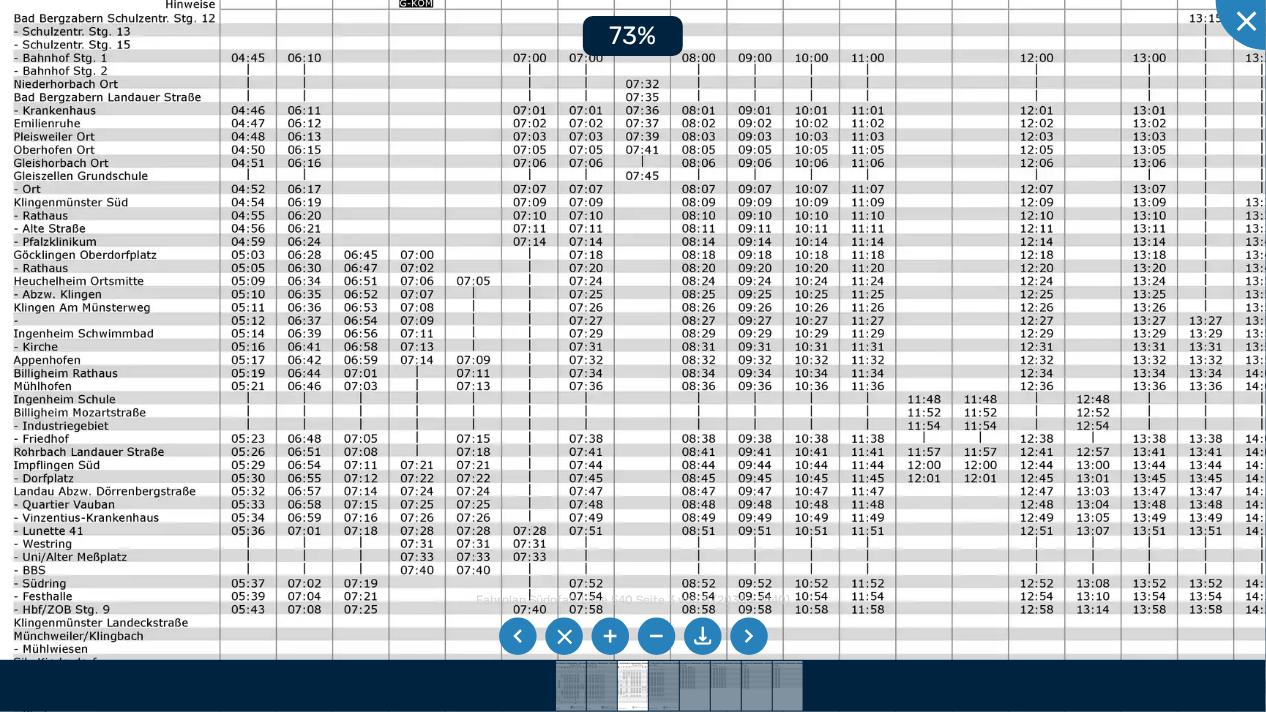 click at bounding box center [723, 385] 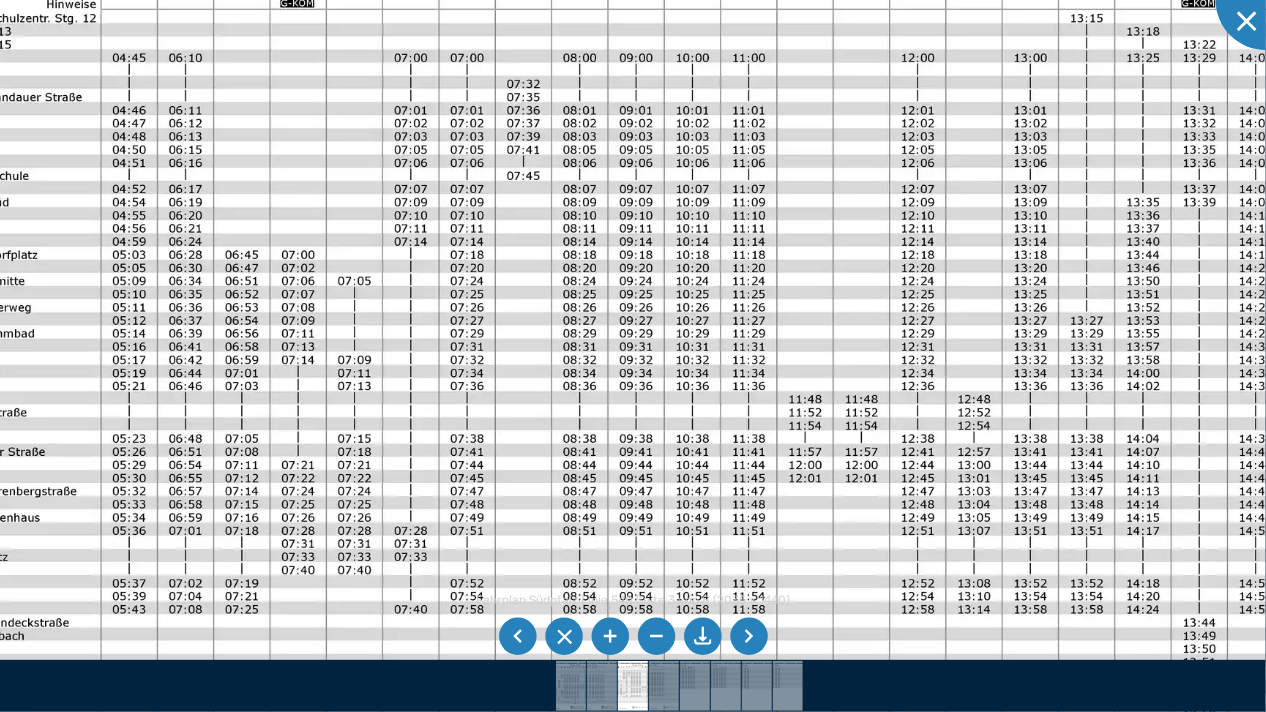 click at bounding box center [604, 385] 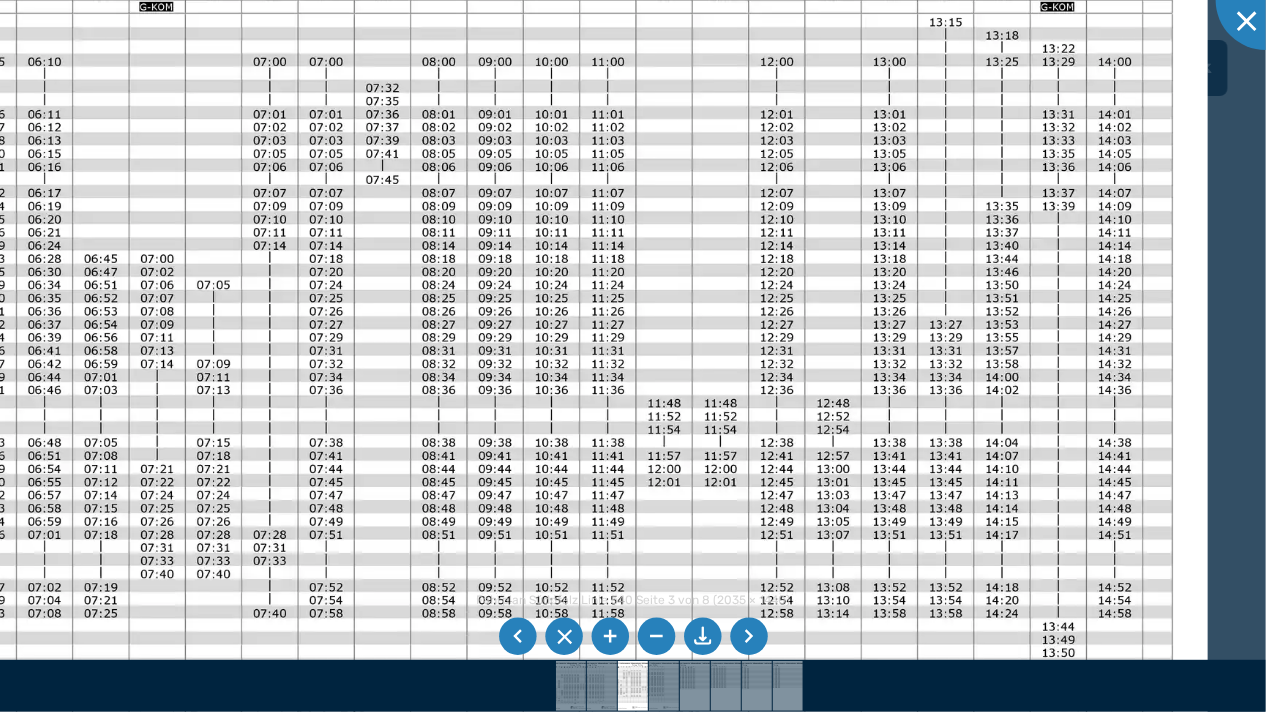 click at bounding box center (463, 389) 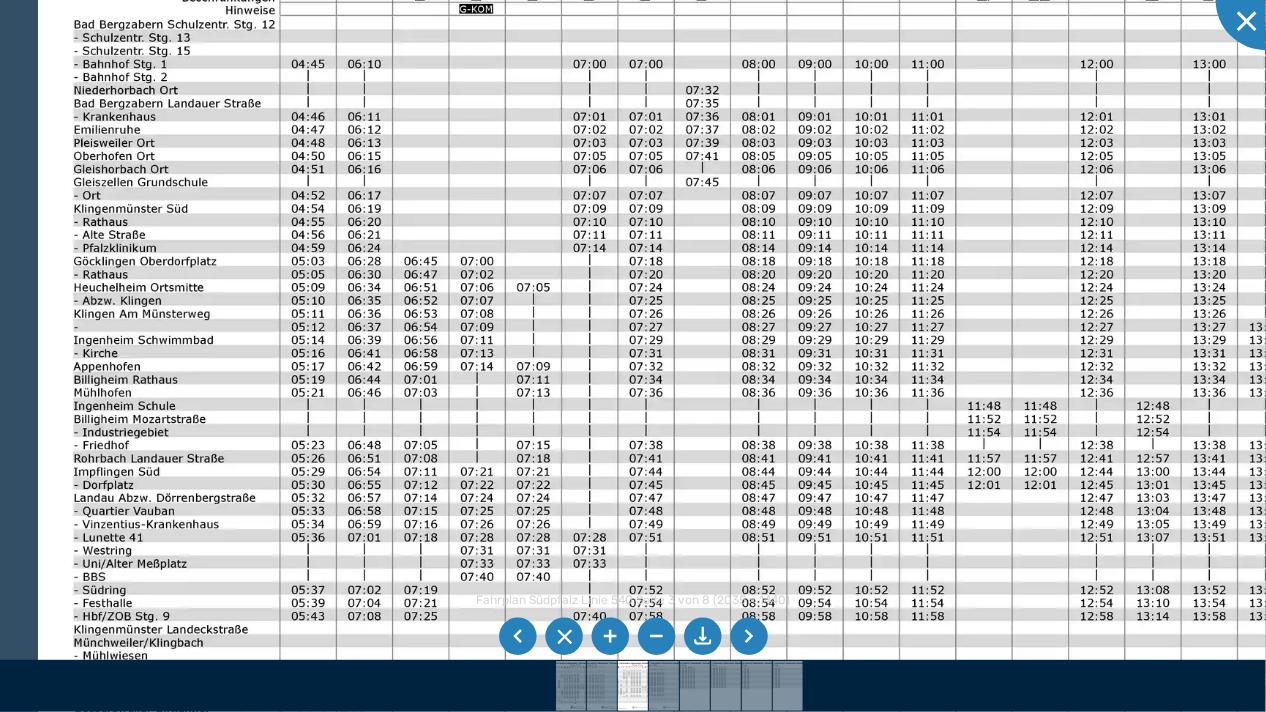 click at bounding box center (783, 391) 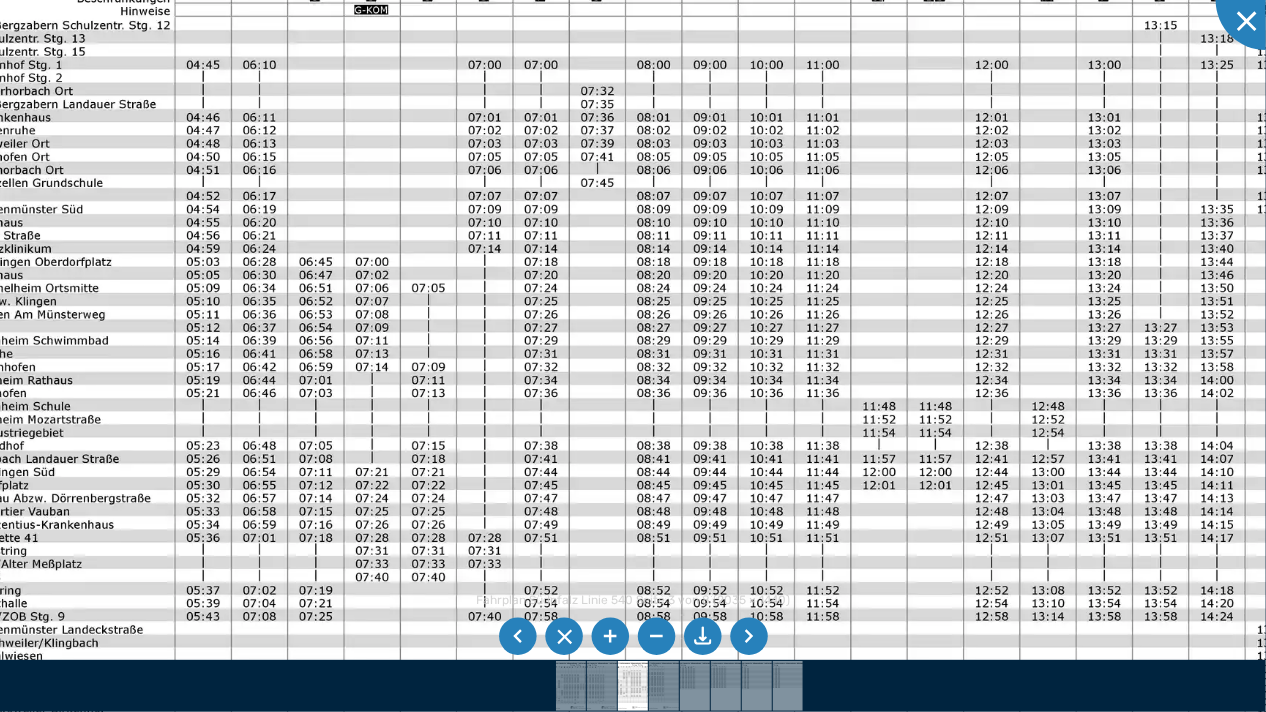click at bounding box center [678, 392] 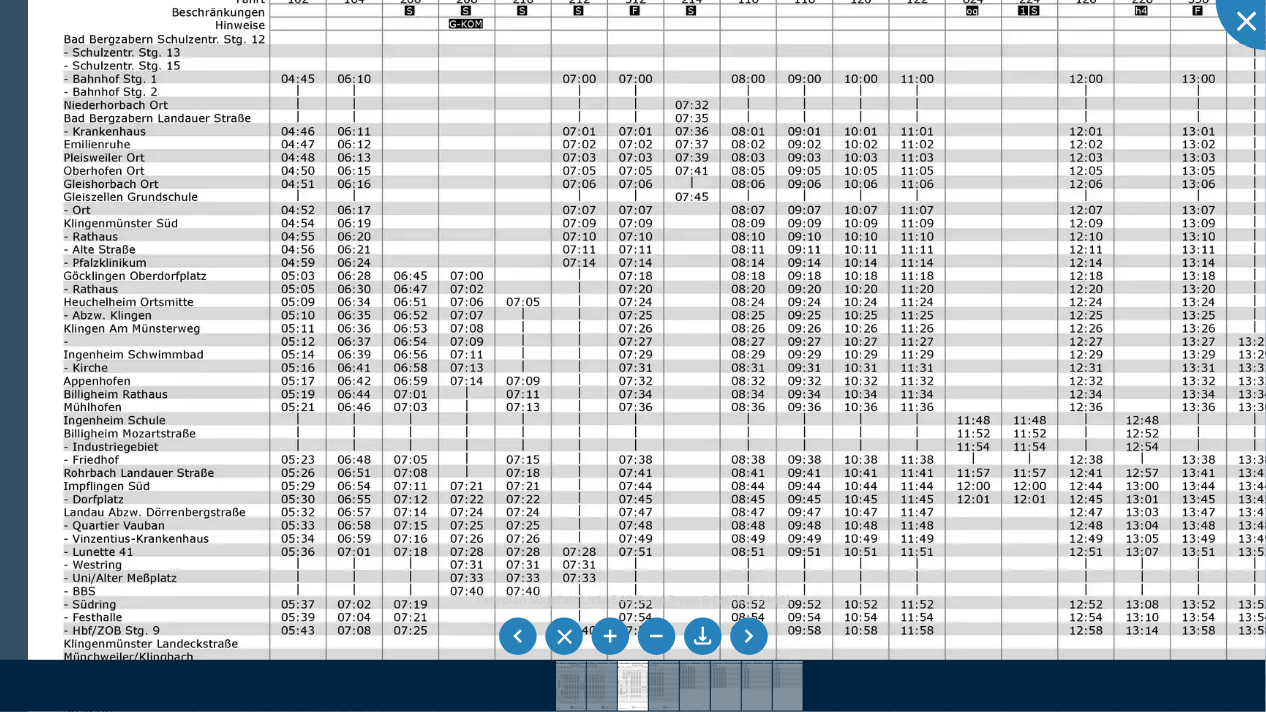 click at bounding box center (773, 406) 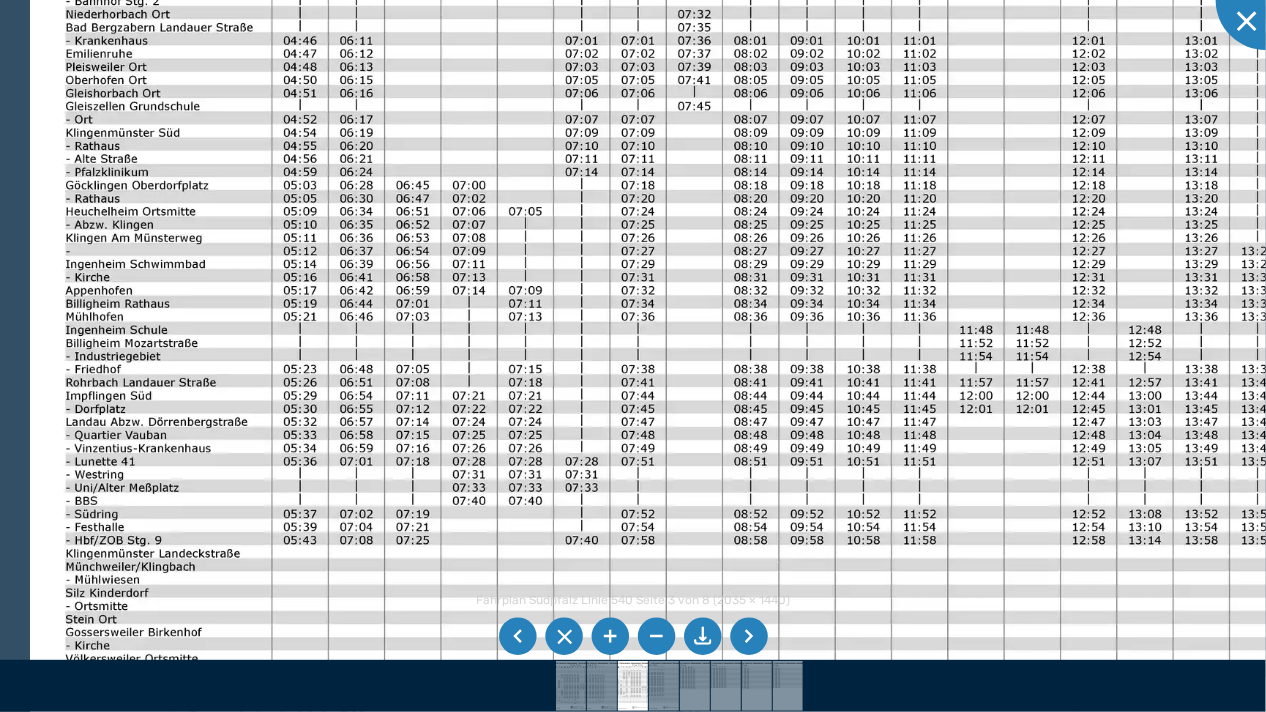 click at bounding box center [775, 315] 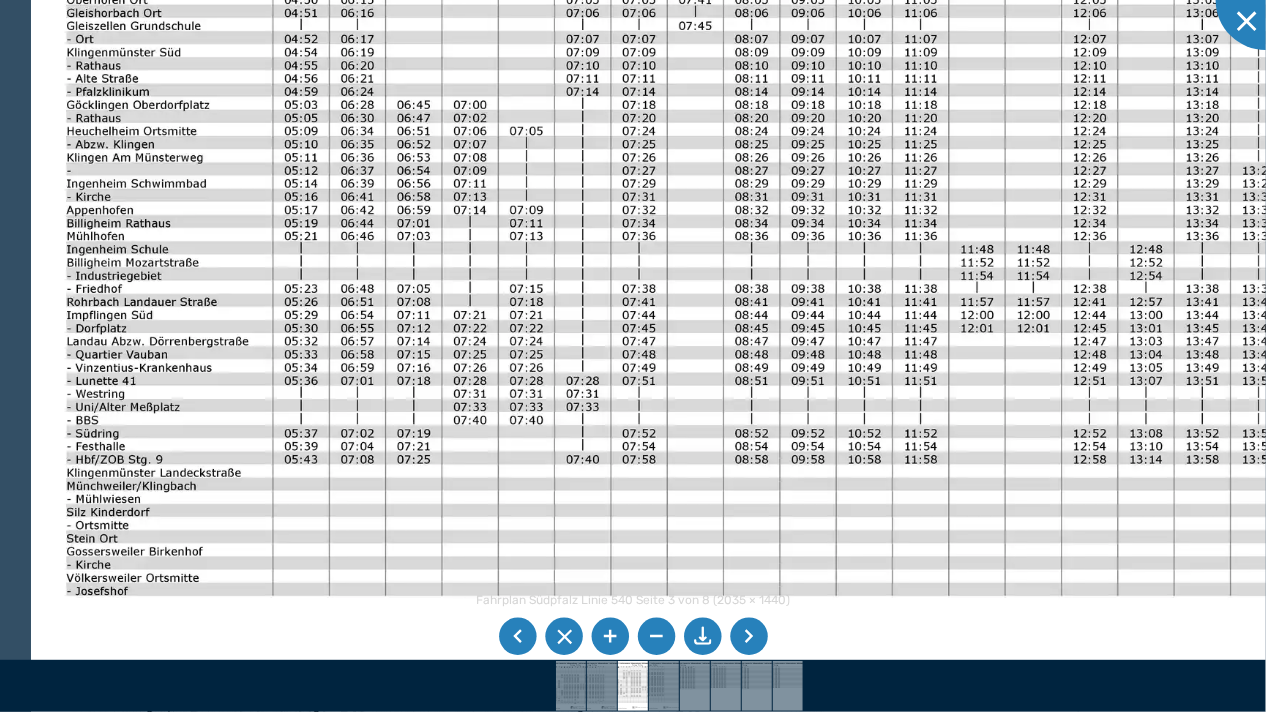 click at bounding box center [776, 235] 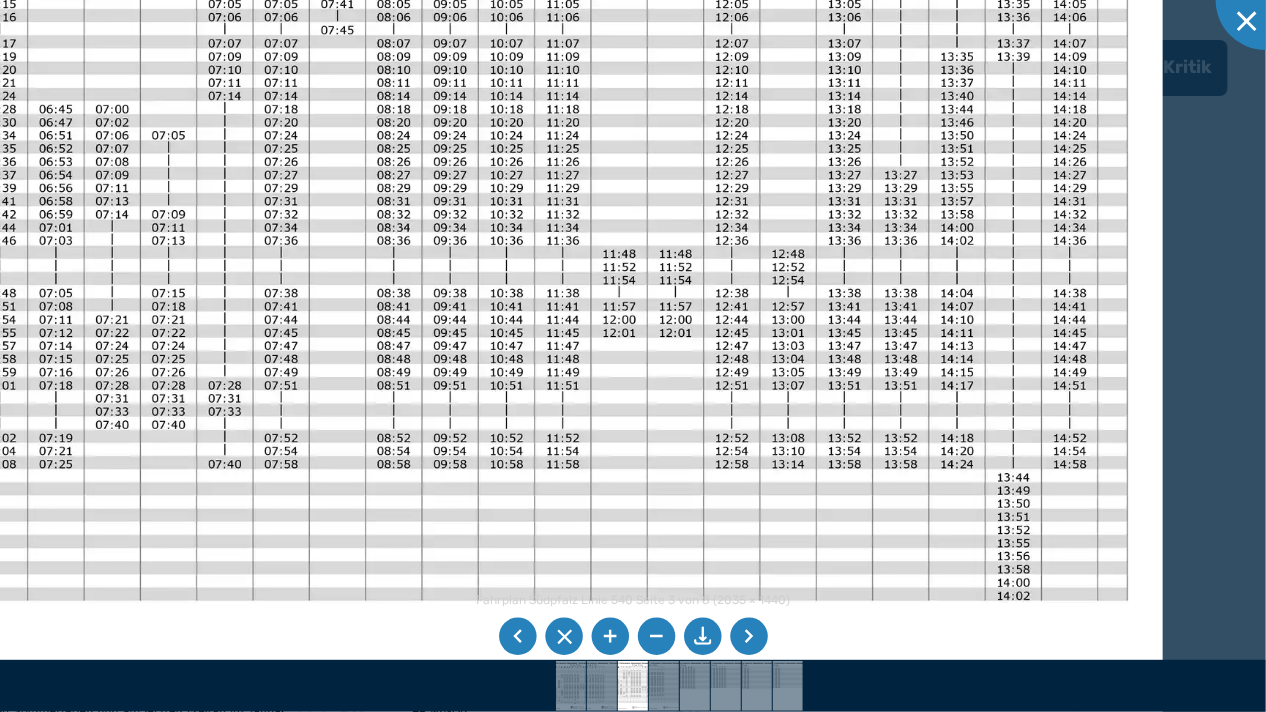 click at bounding box center (418, 239) 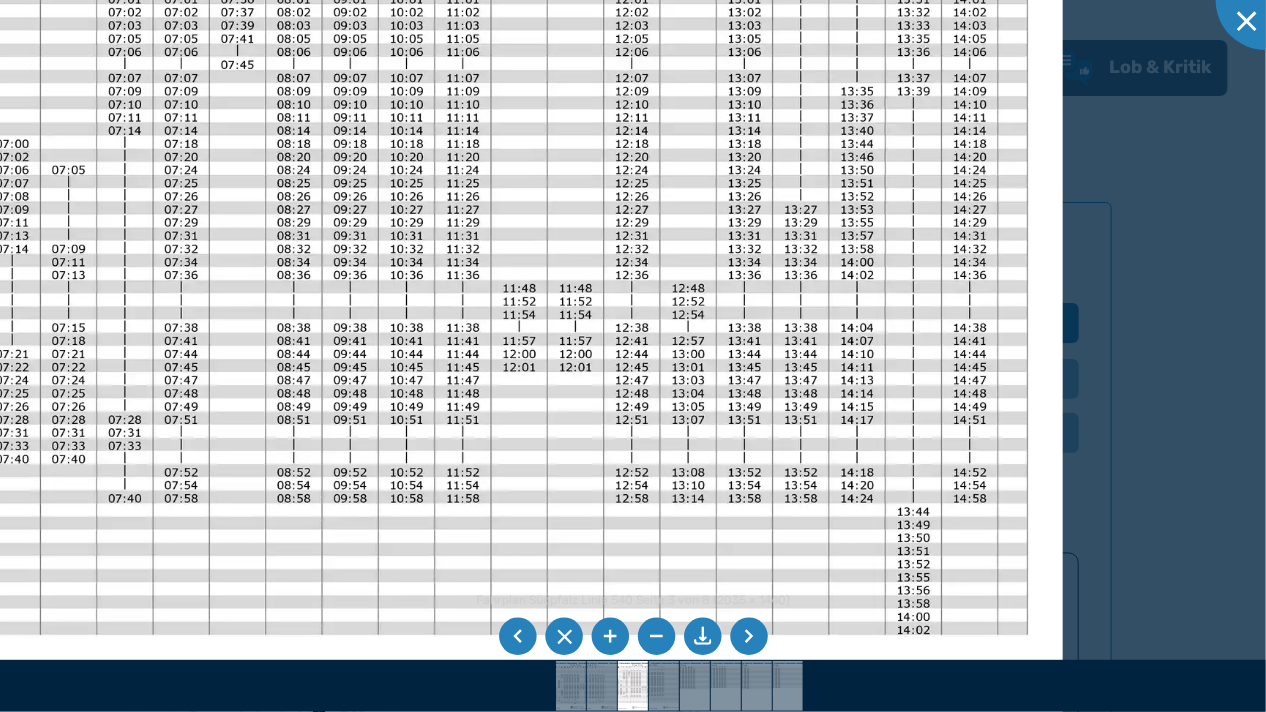 click at bounding box center (318, 274) 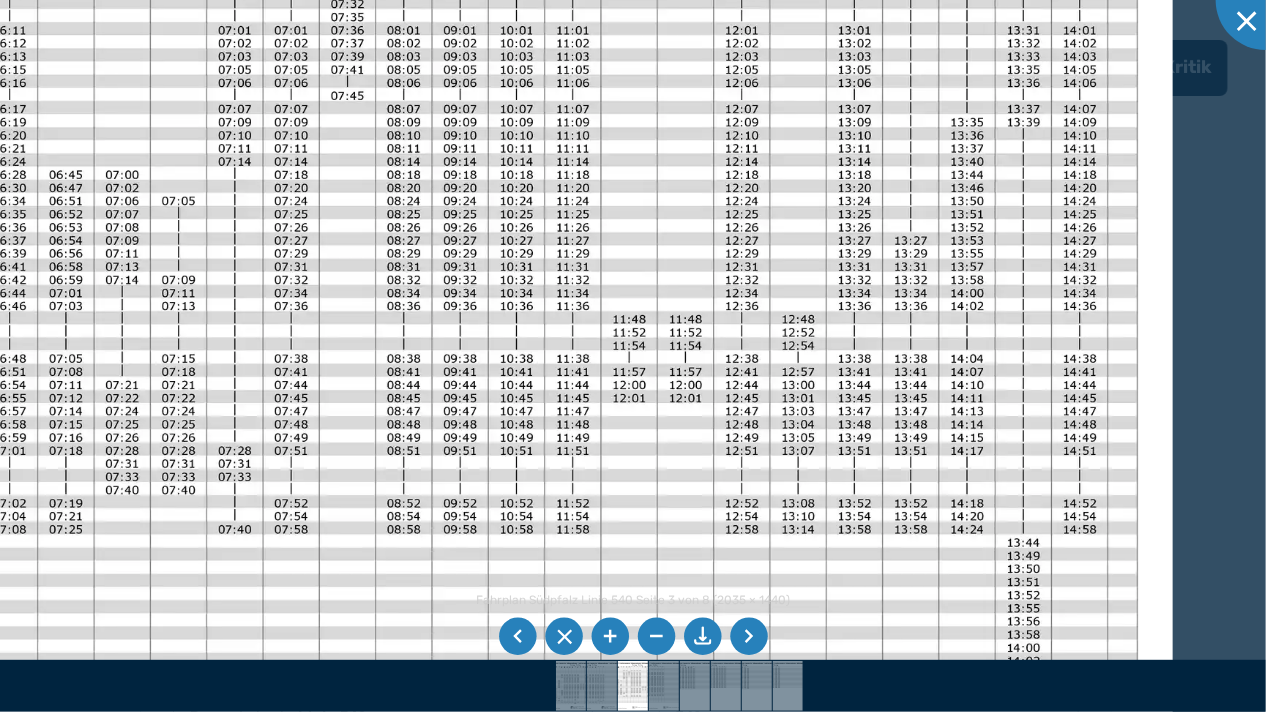 click at bounding box center (428, 305) 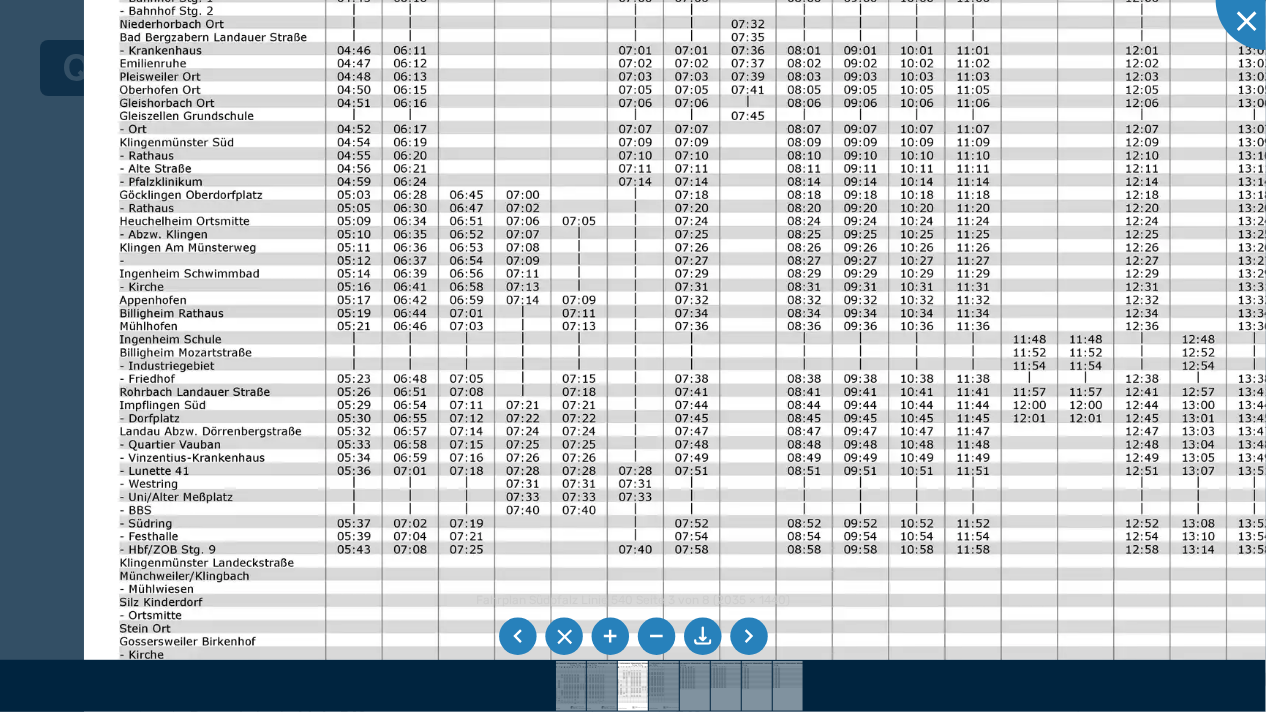 click at bounding box center (829, 325) 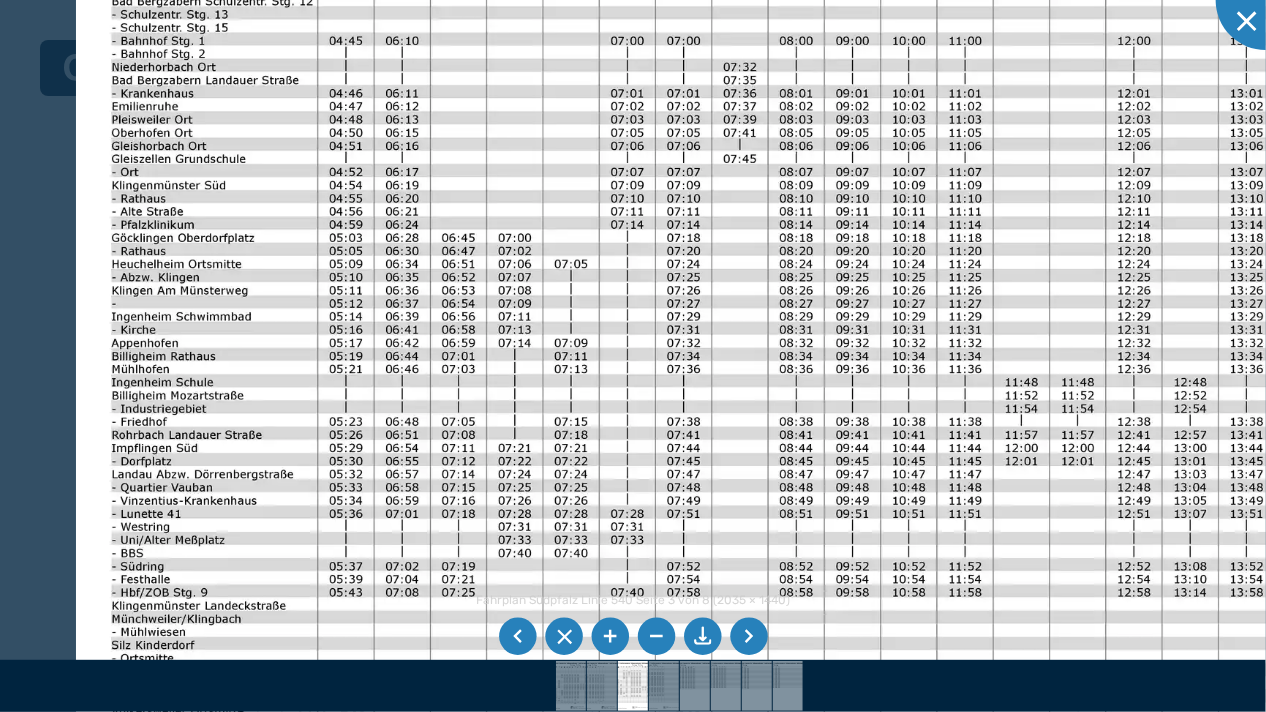 click at bounding box center [821, 368] 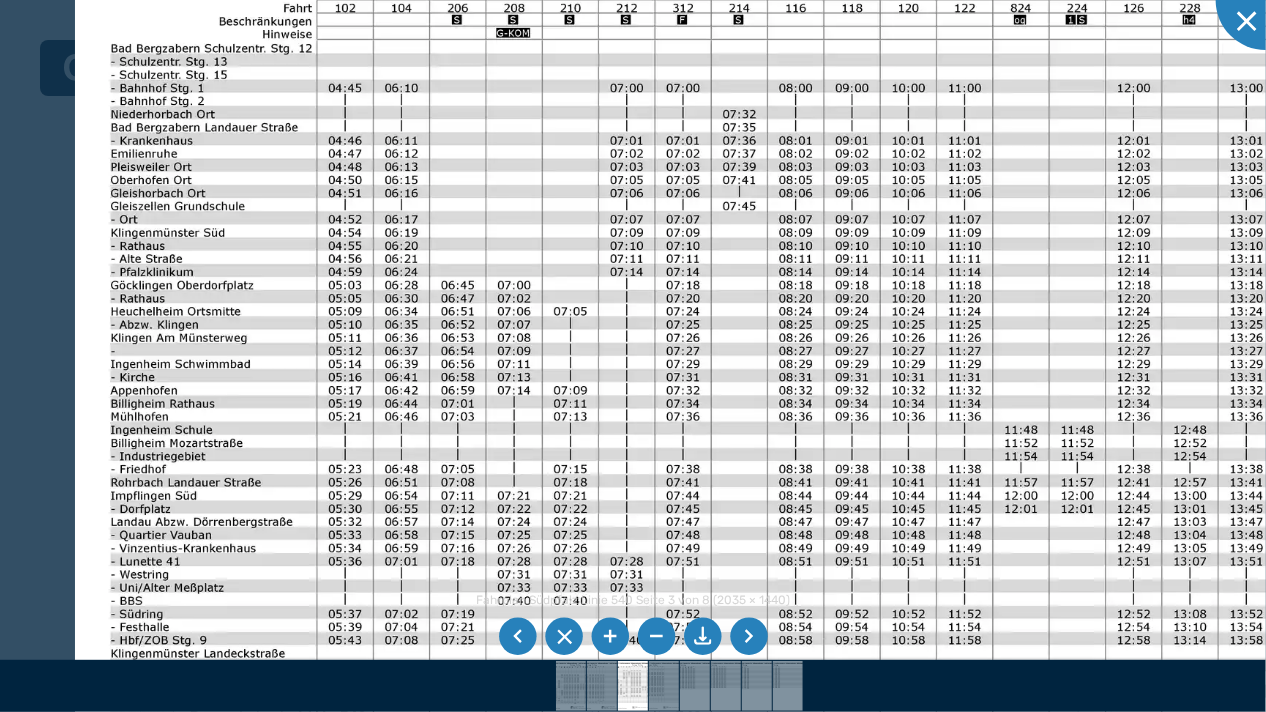 click at bounding box center (820, 415) 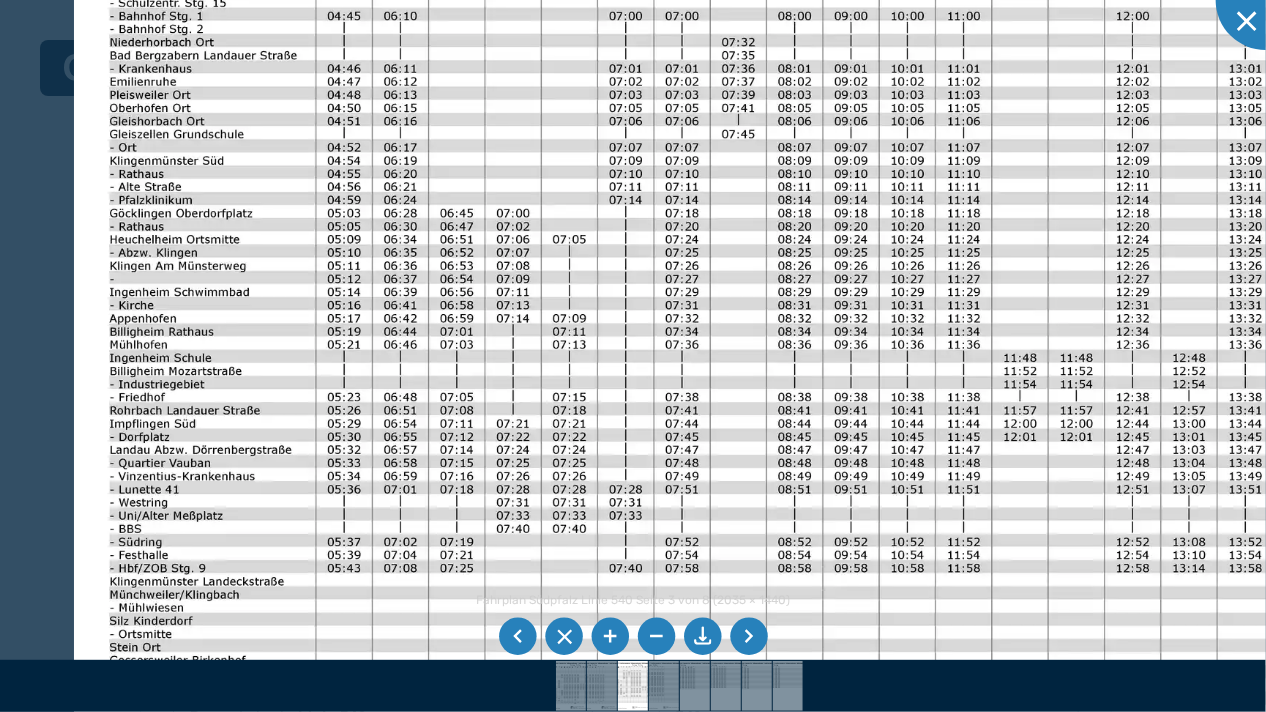 click at bounding box center (819, 343) 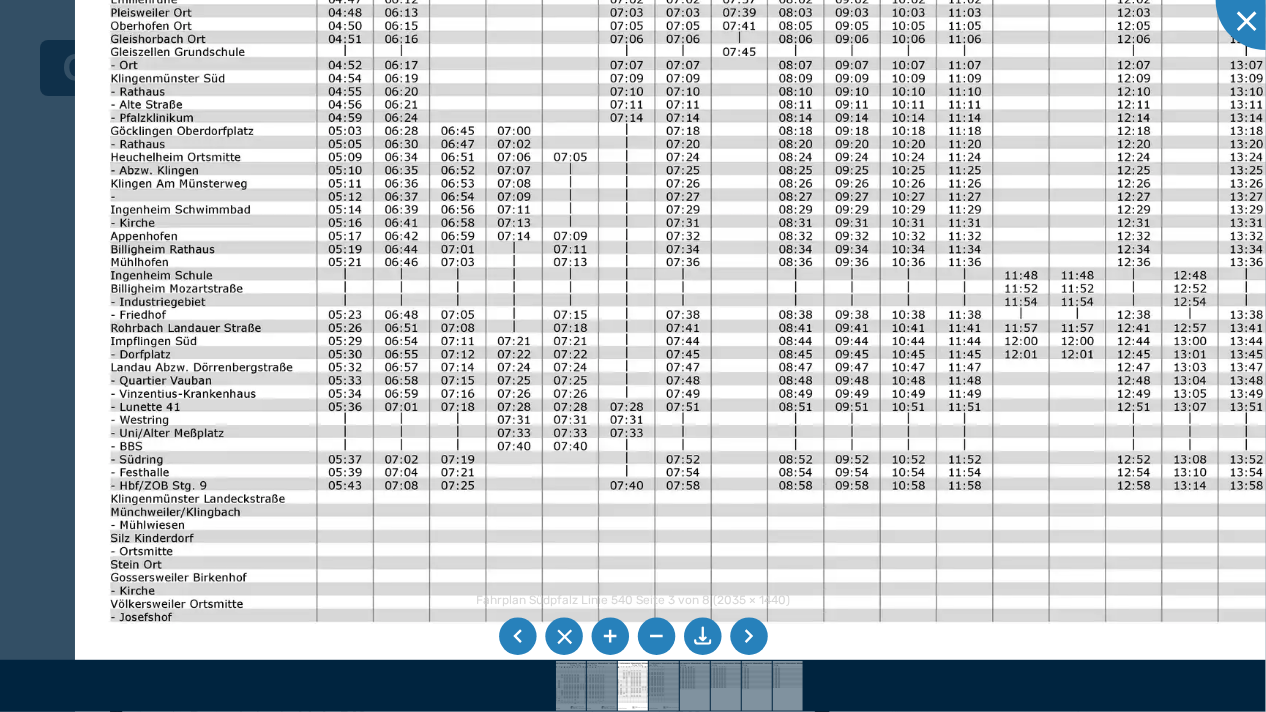 click at bounding box center [820, 261] 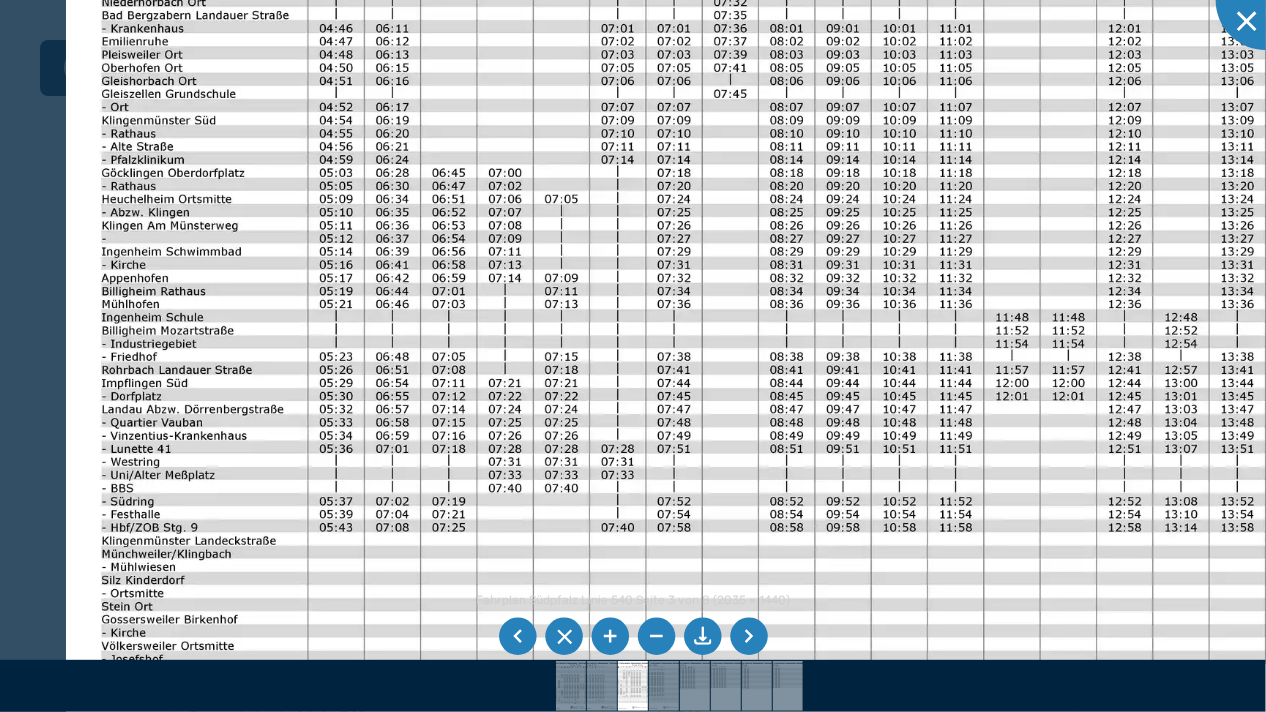 click at bounding box center (811, 303) 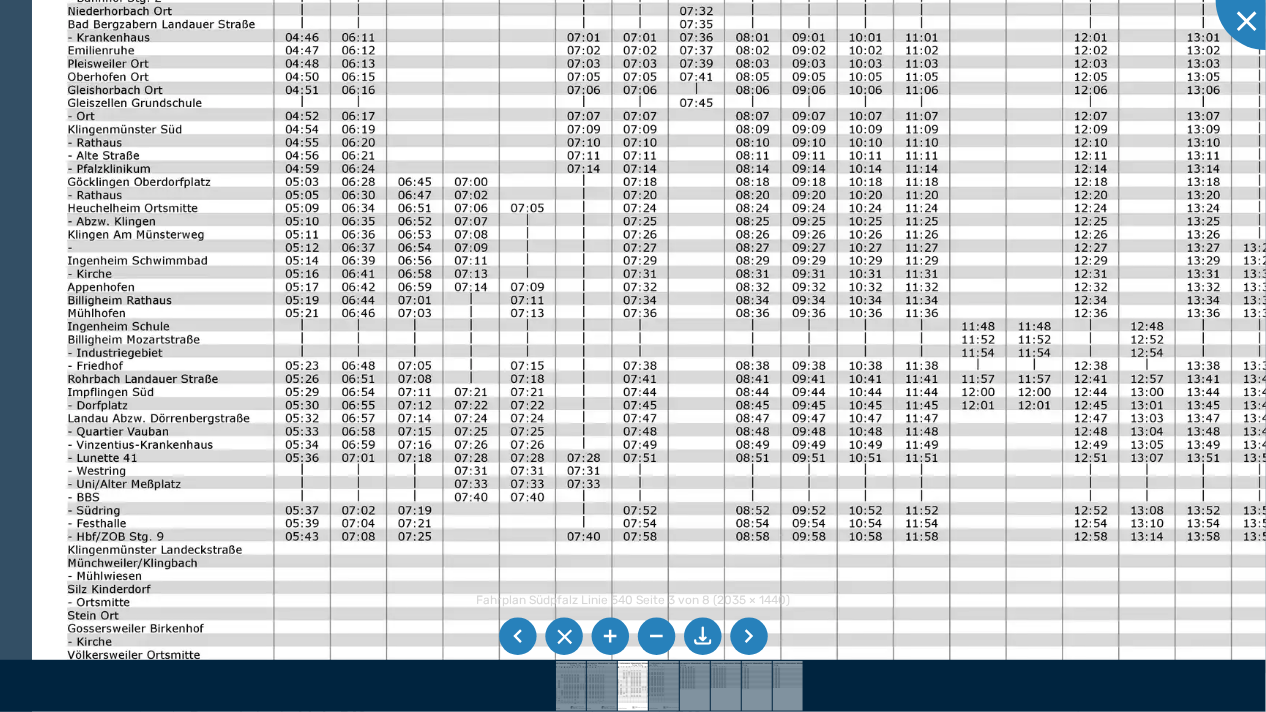 click at bounding box center [777, 312] 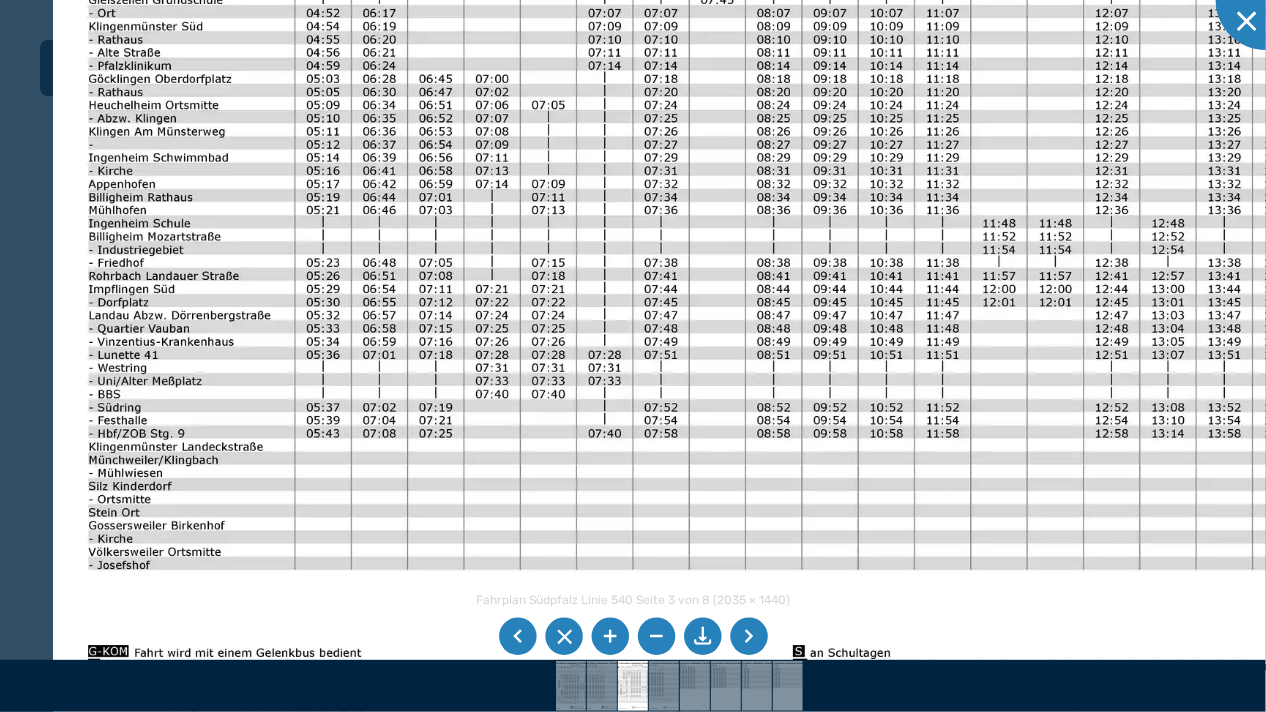 click at bounding box center (798, 209) 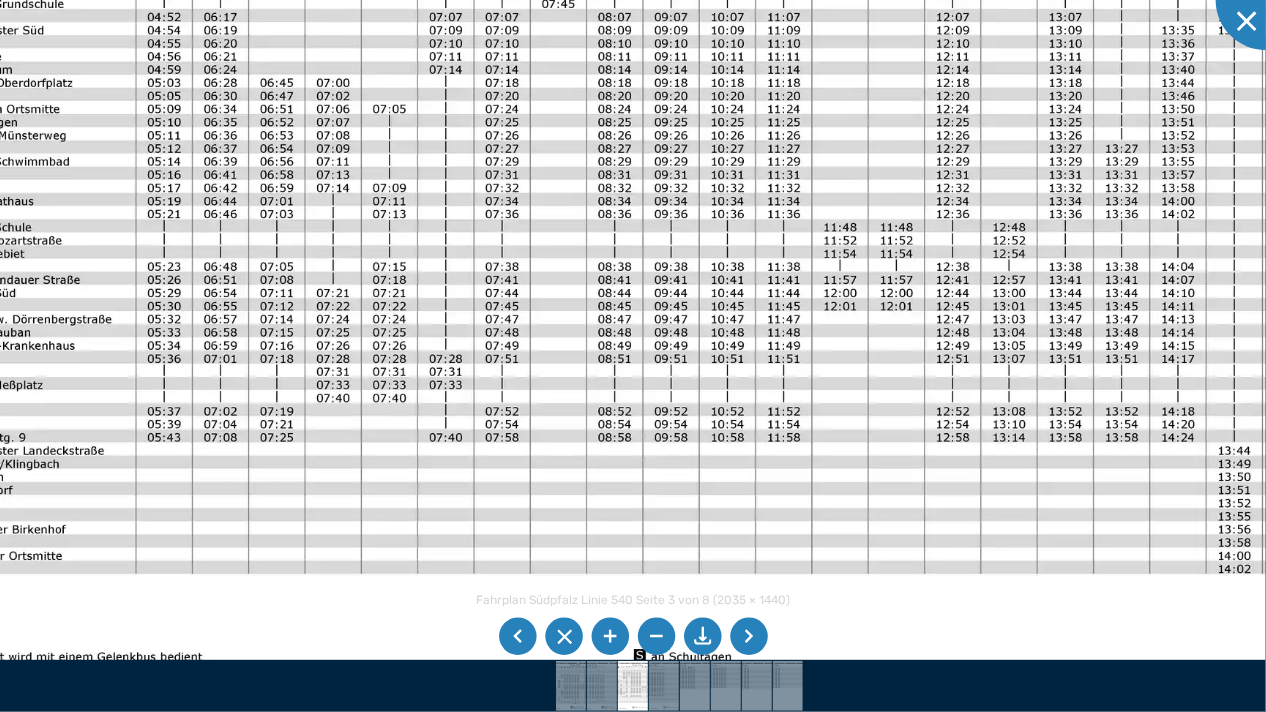 click at bounding box center [639, 213] 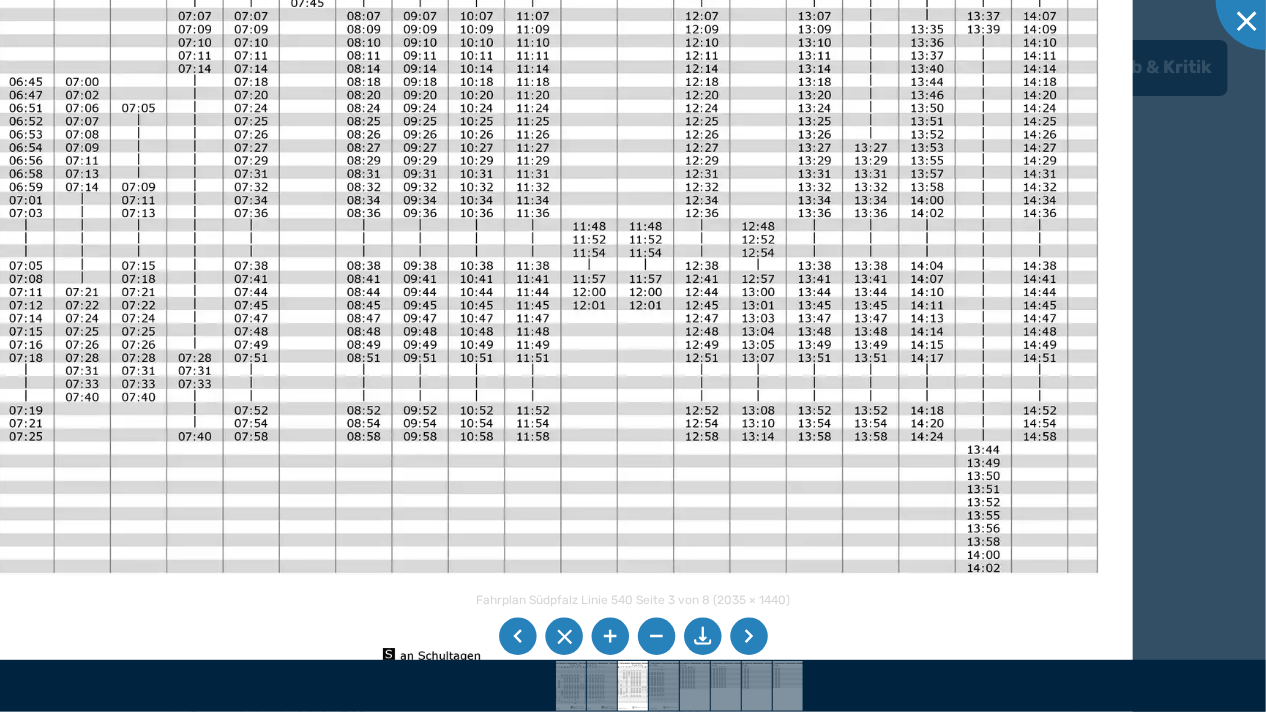 click at bounding box center [388, 212] 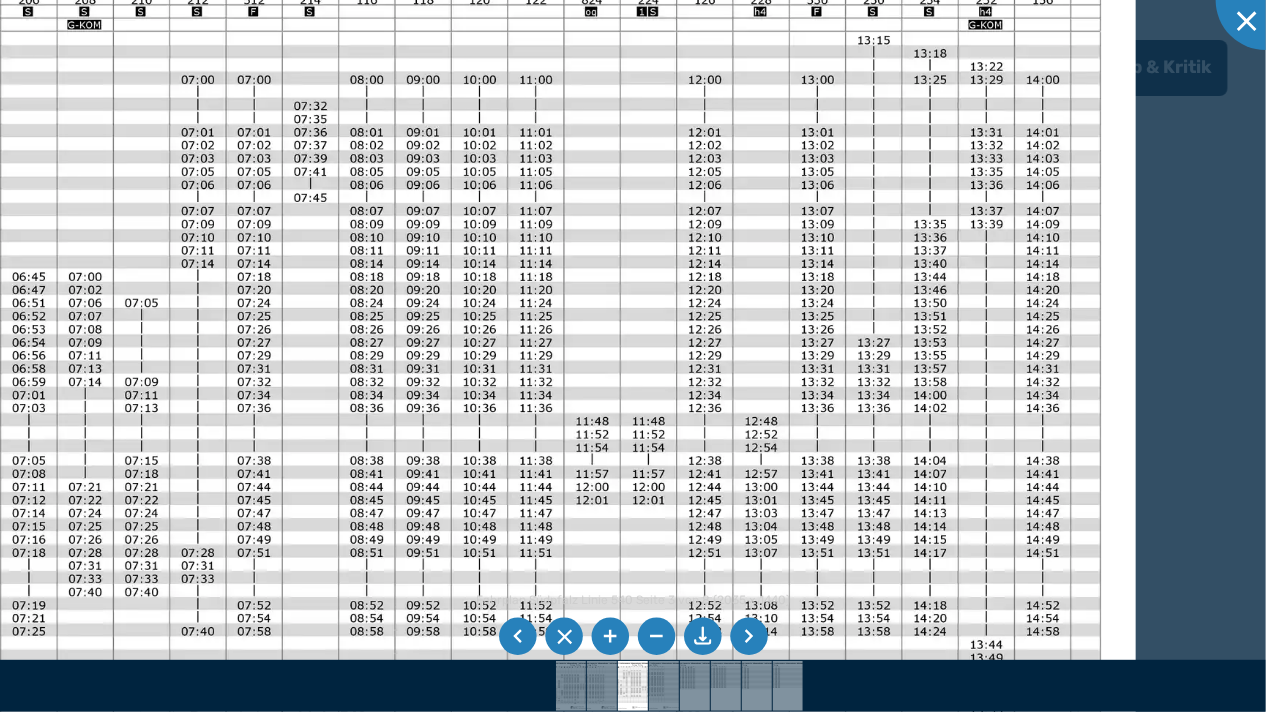 click at bounding box center (391, 407) 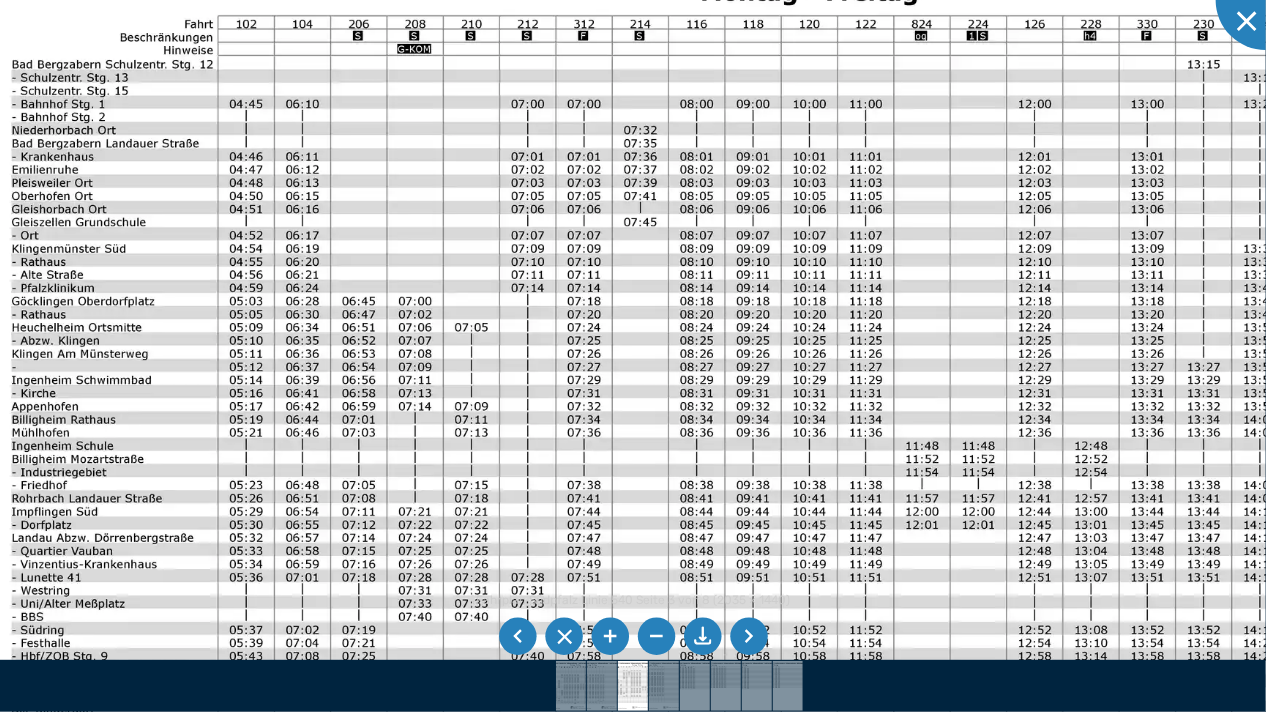 click at bounding box center [721, 431] 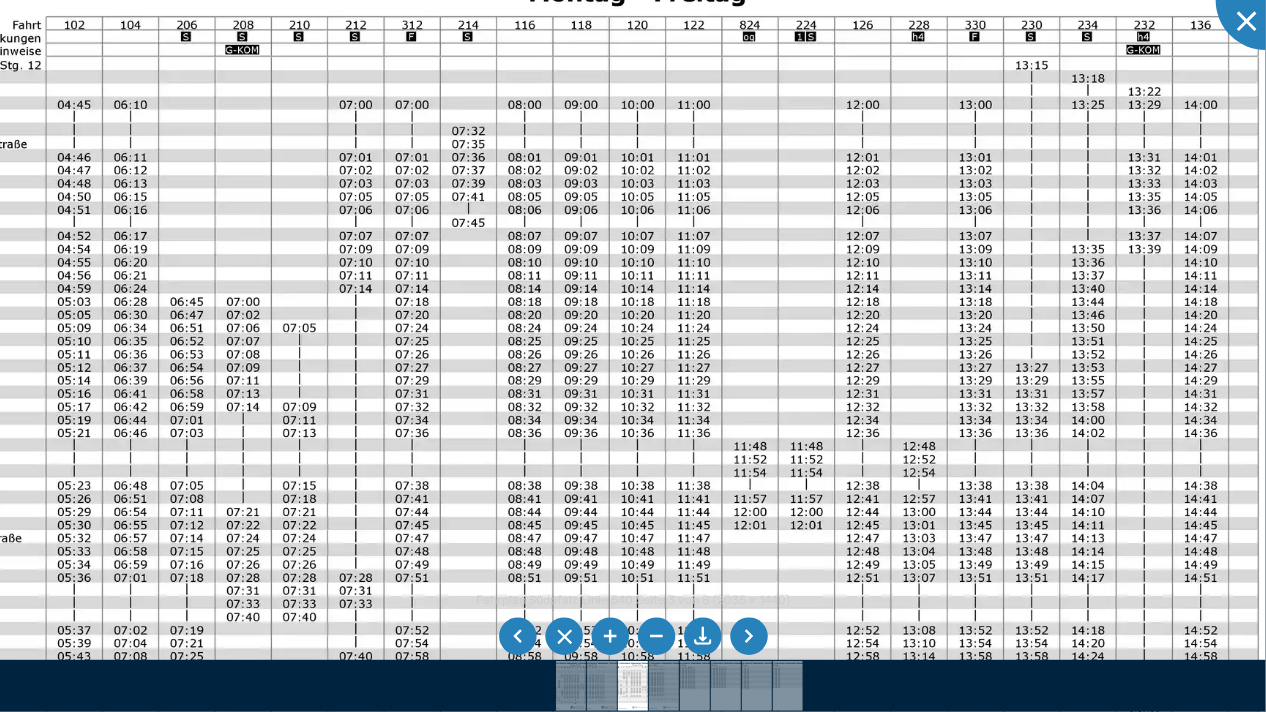 click at bounding box center (549, 432) 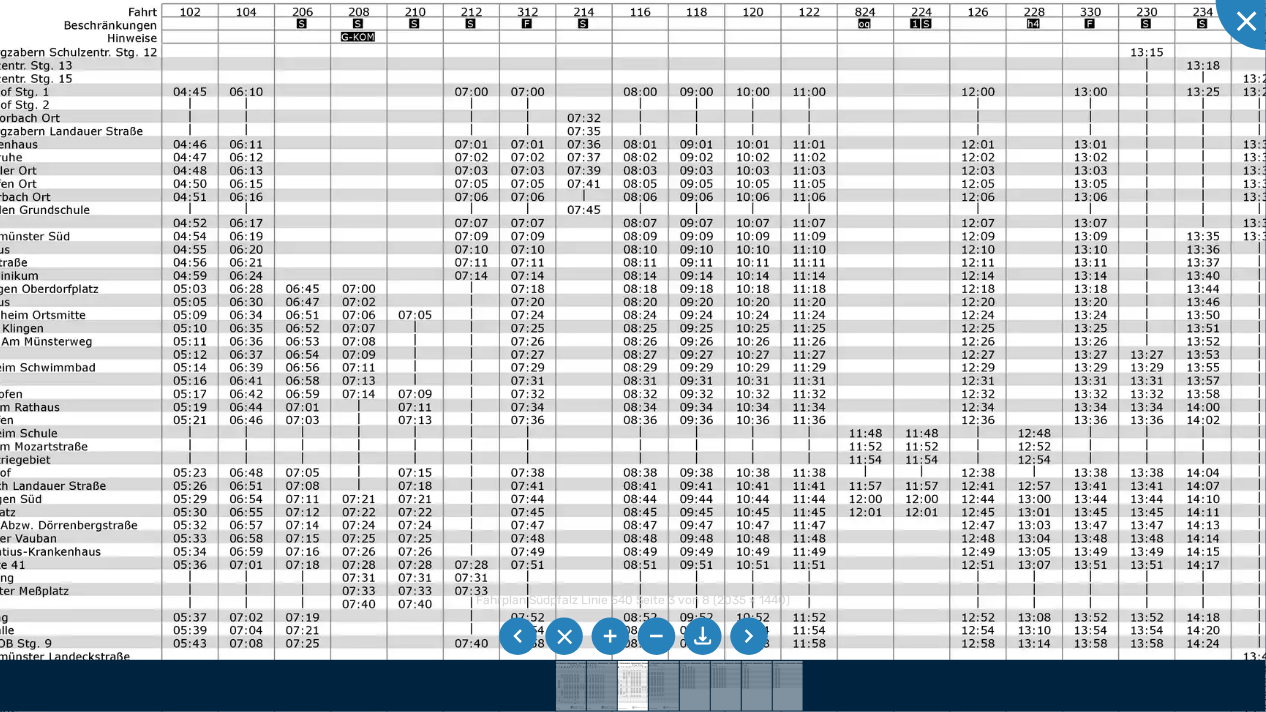 click at bounding box center (665, 419) 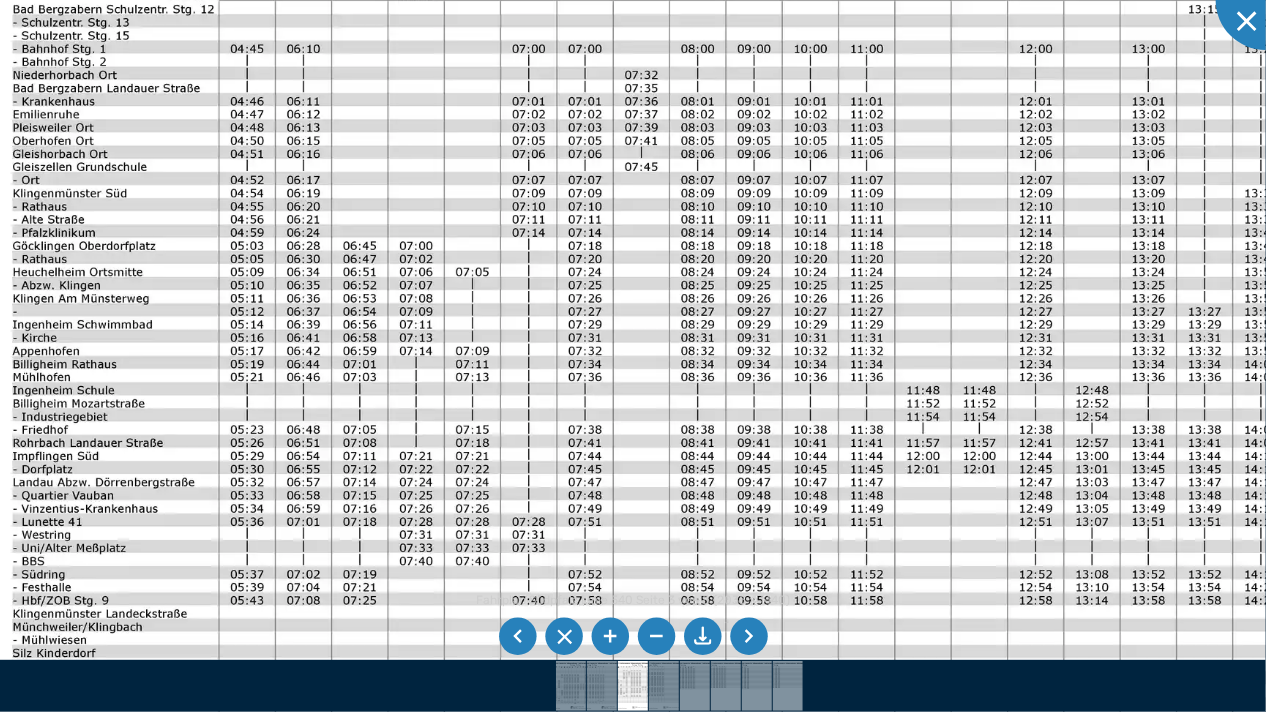 click at bounding box center [722, 376] 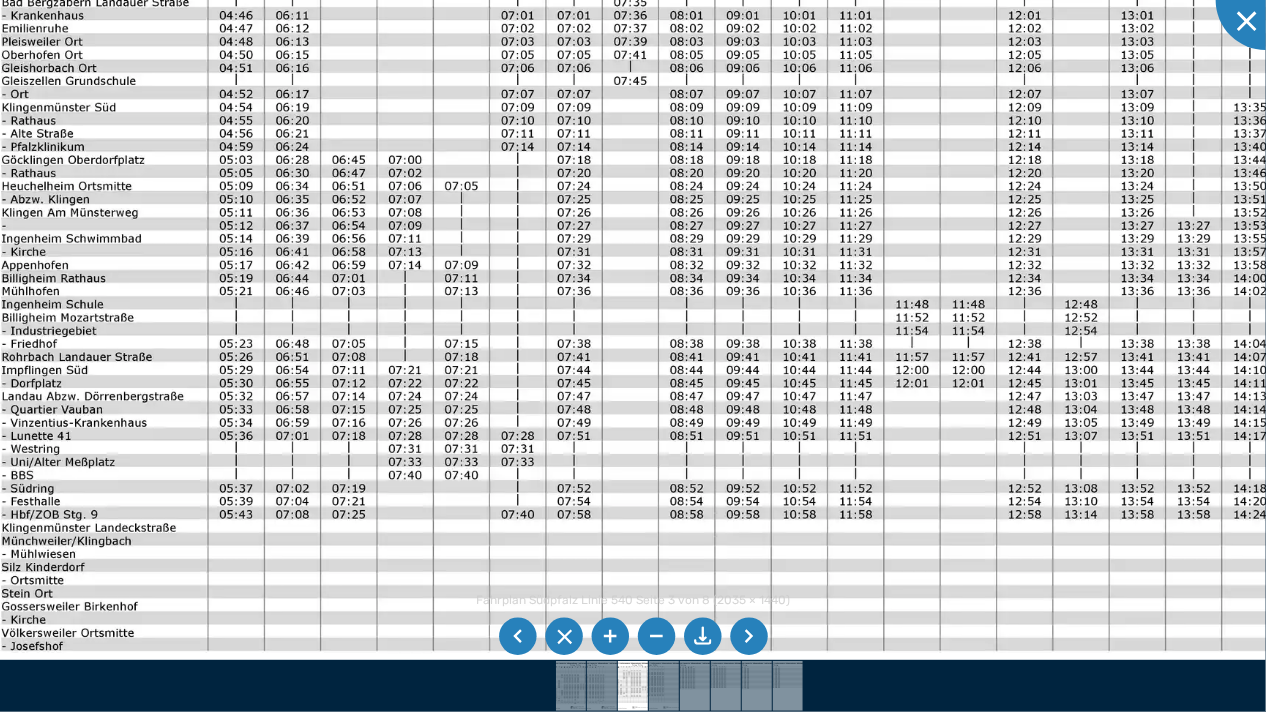 click at bounding box center (711, 290) 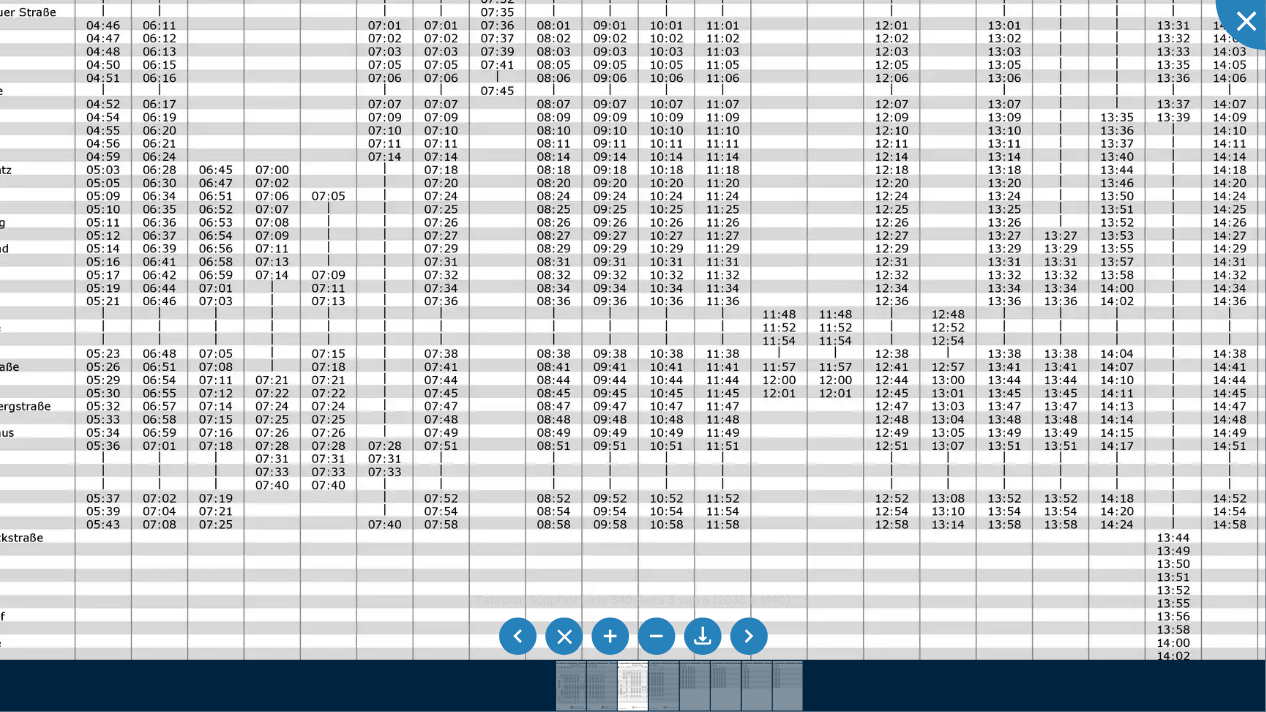 click at bounding box center [578, 300] 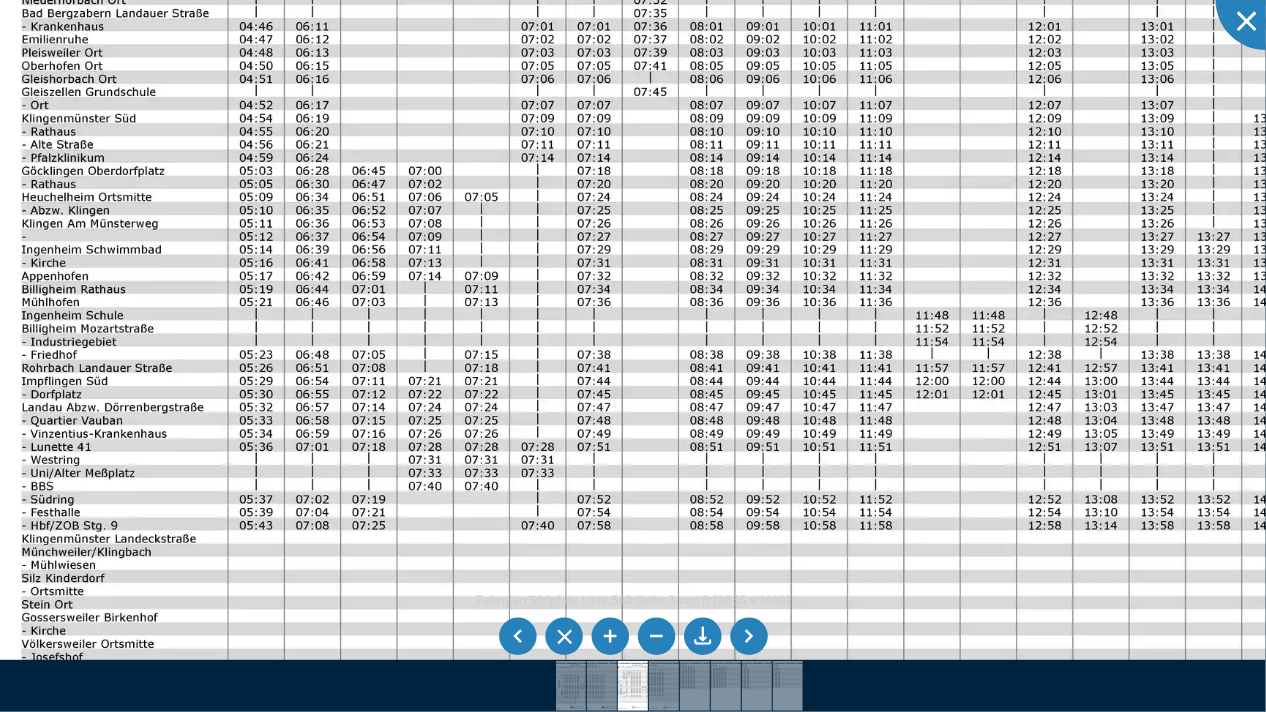 click at bounding box center [731, 301] 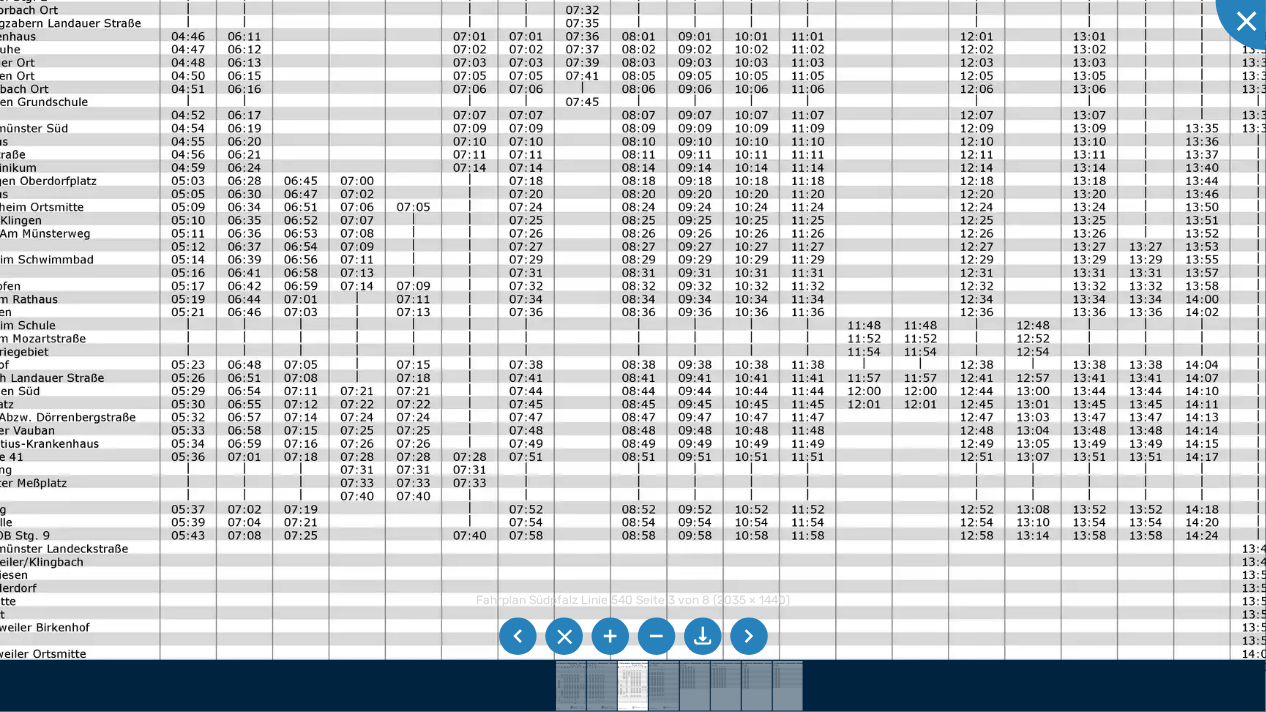 click at bounding box center [663, 311] 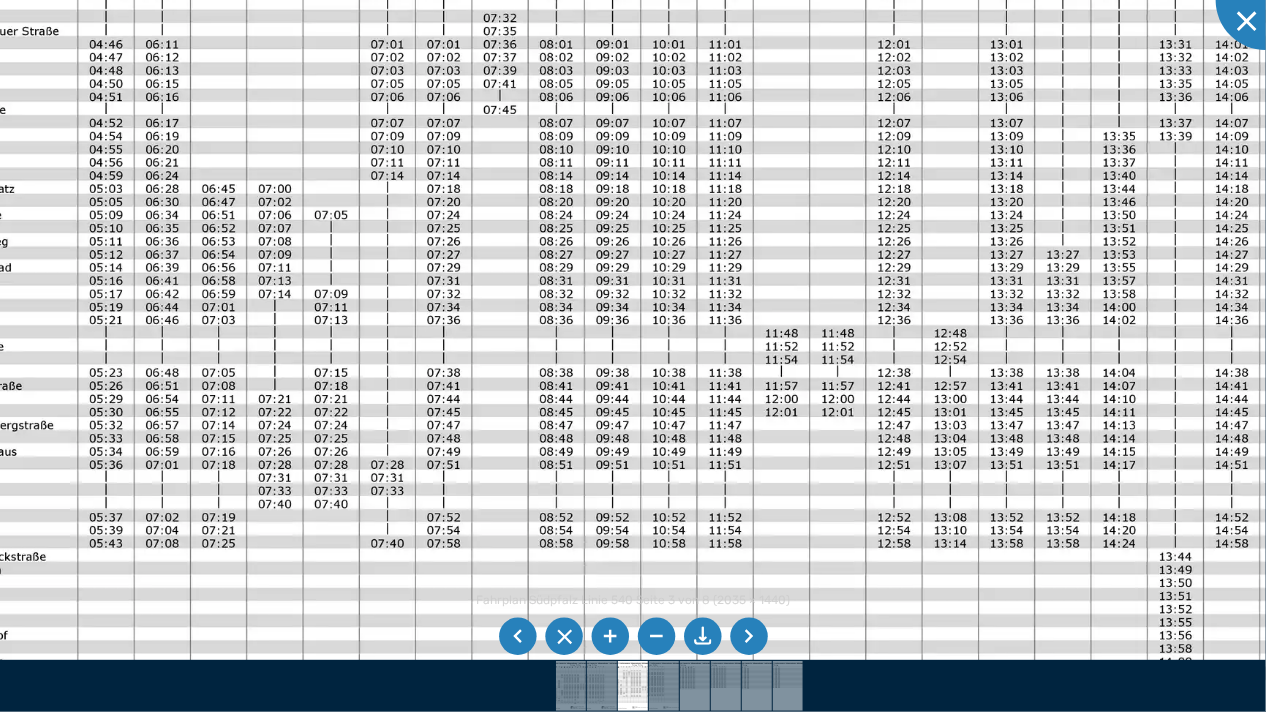 click at bounding box center (581, 319) 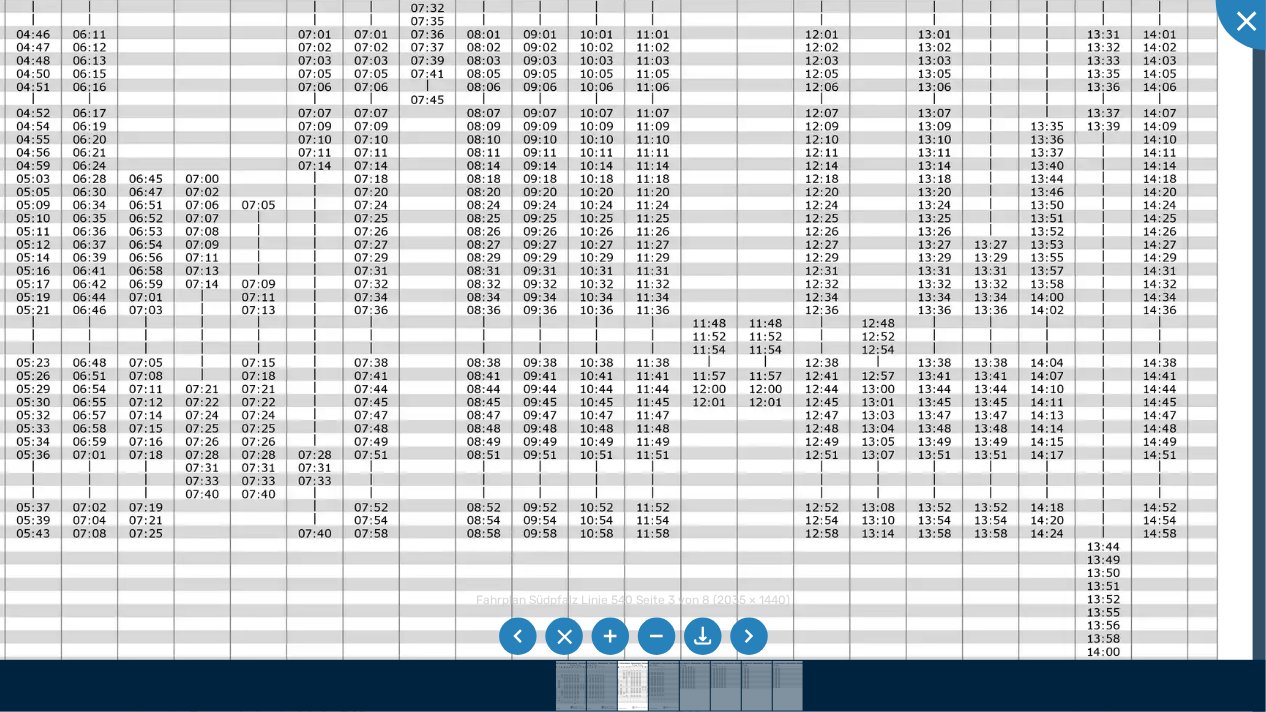 click at bounding box center (508, 309) 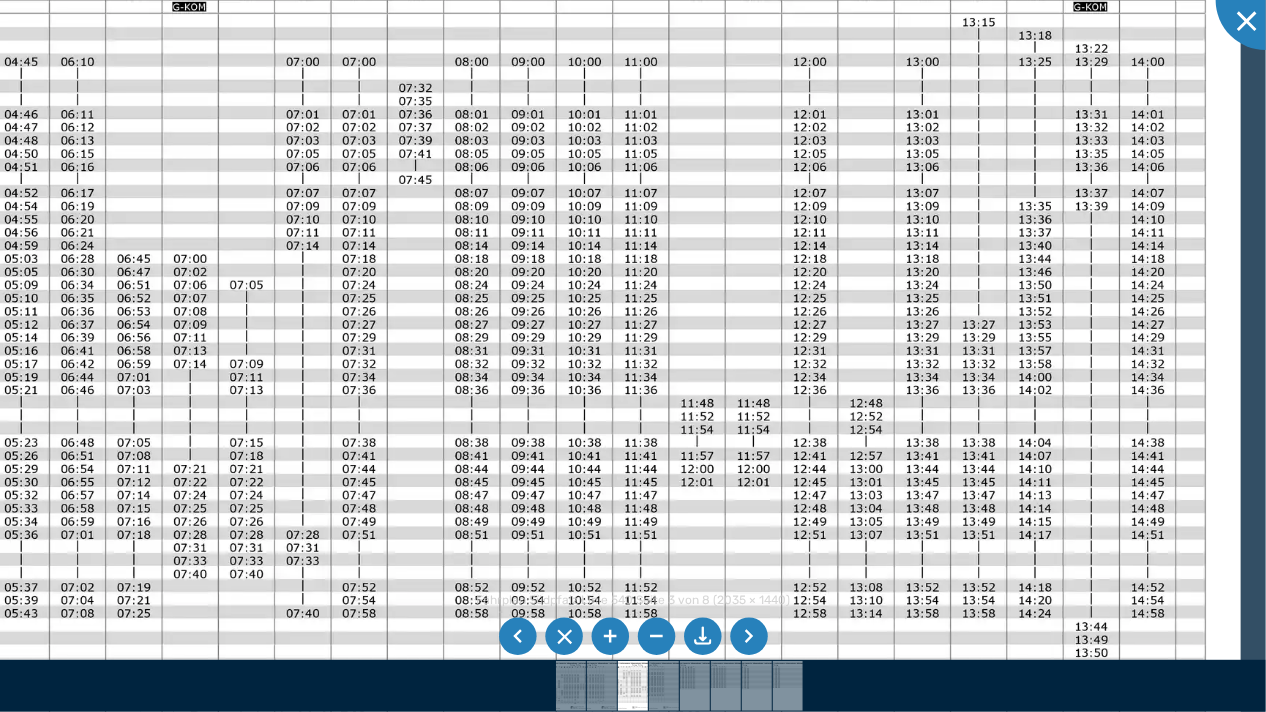 click at bounding box center (496, 389) 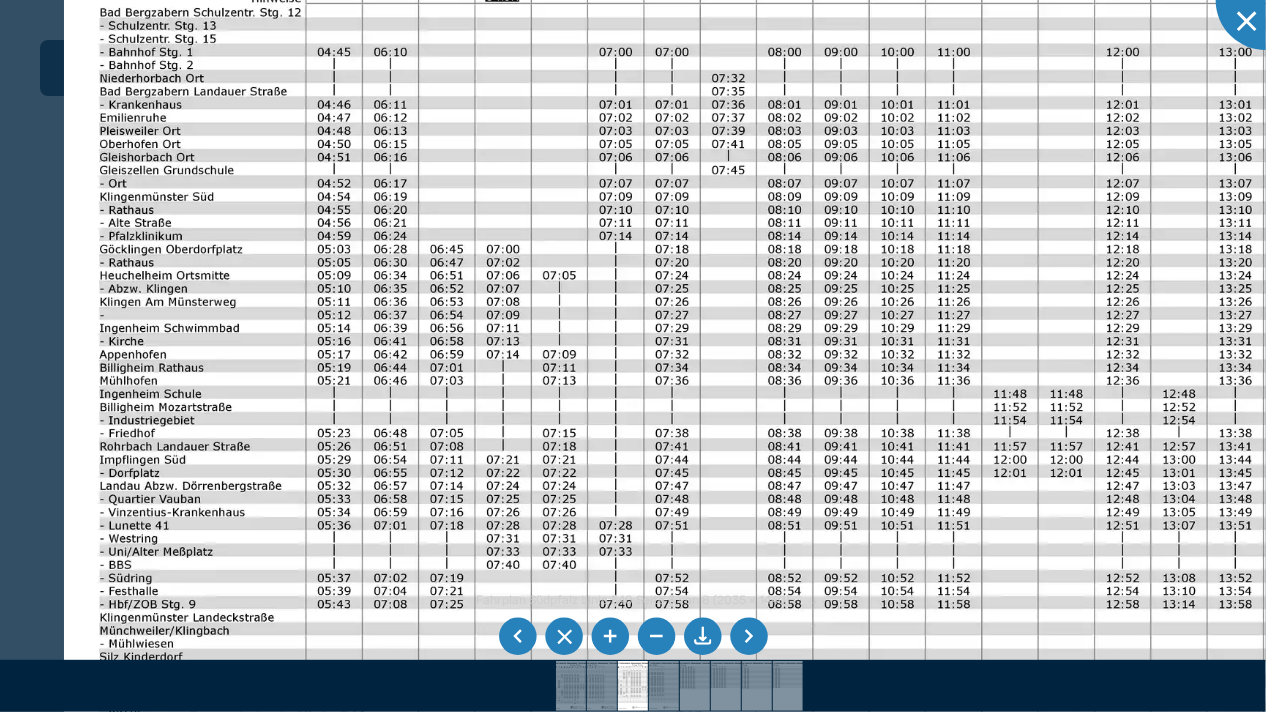 click at bounding box center [809, 379] 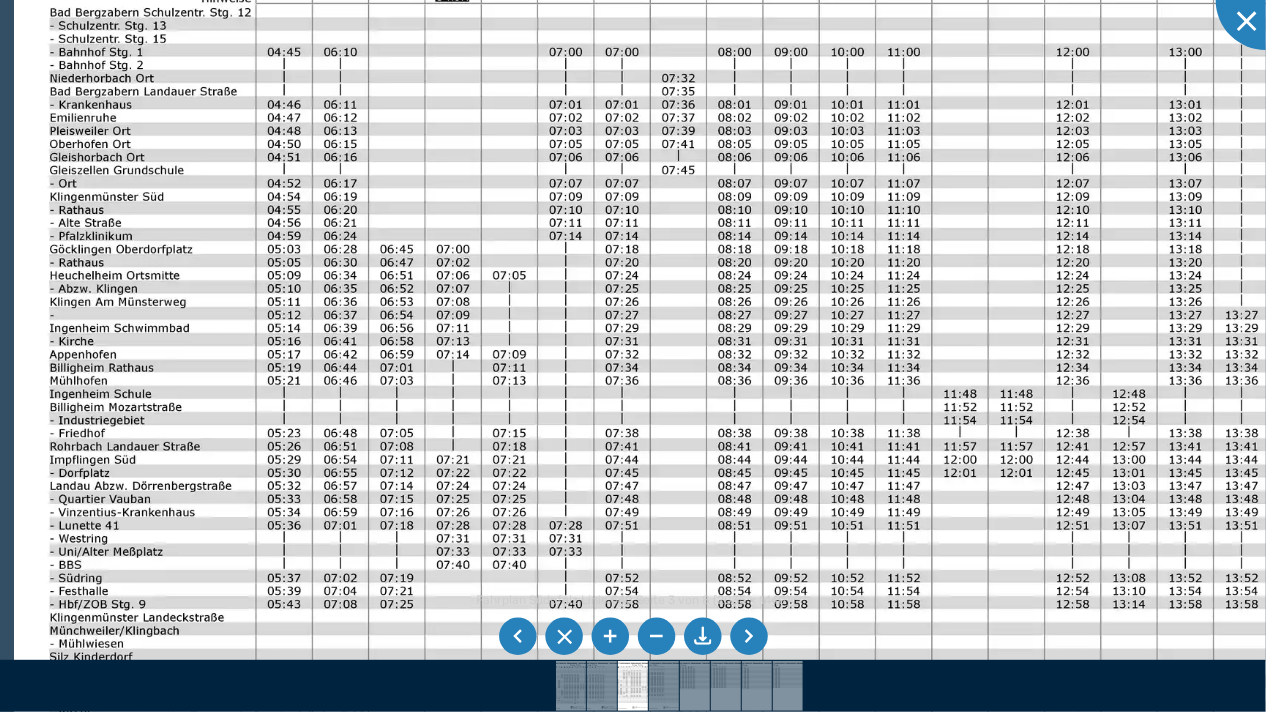 click at bounding box center [759, 379] 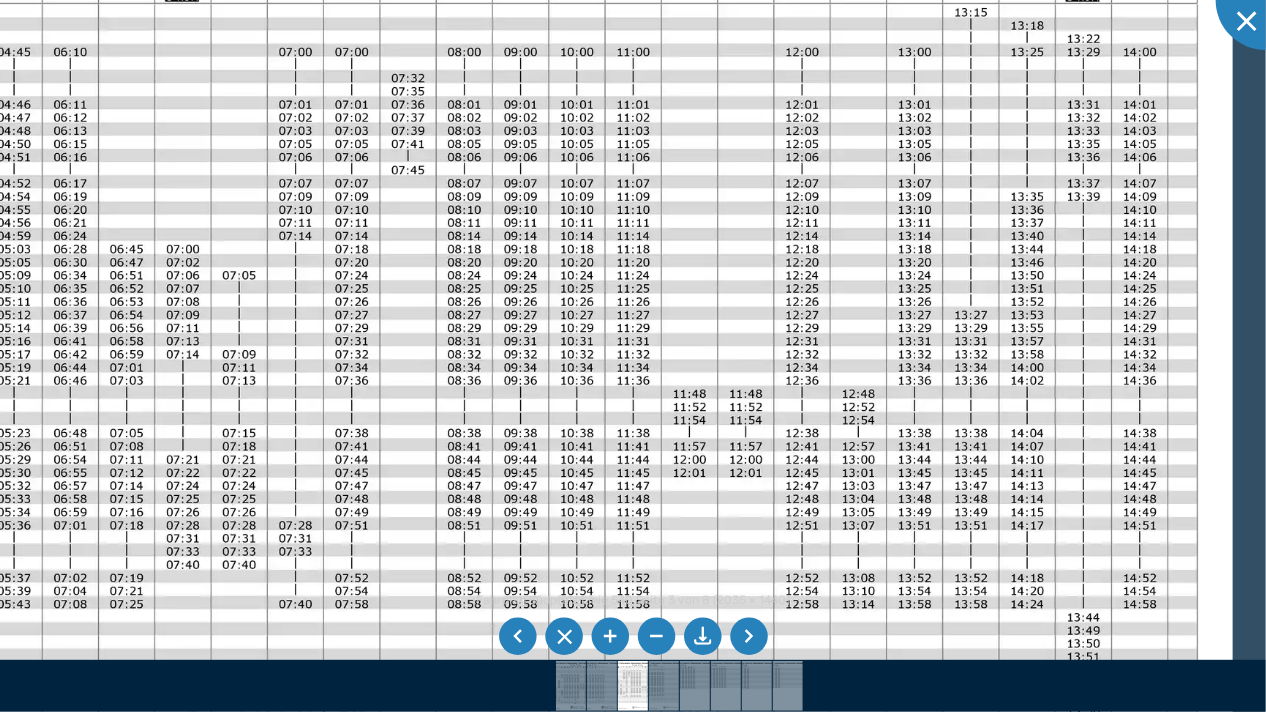 click at bounding box center (489, 379) 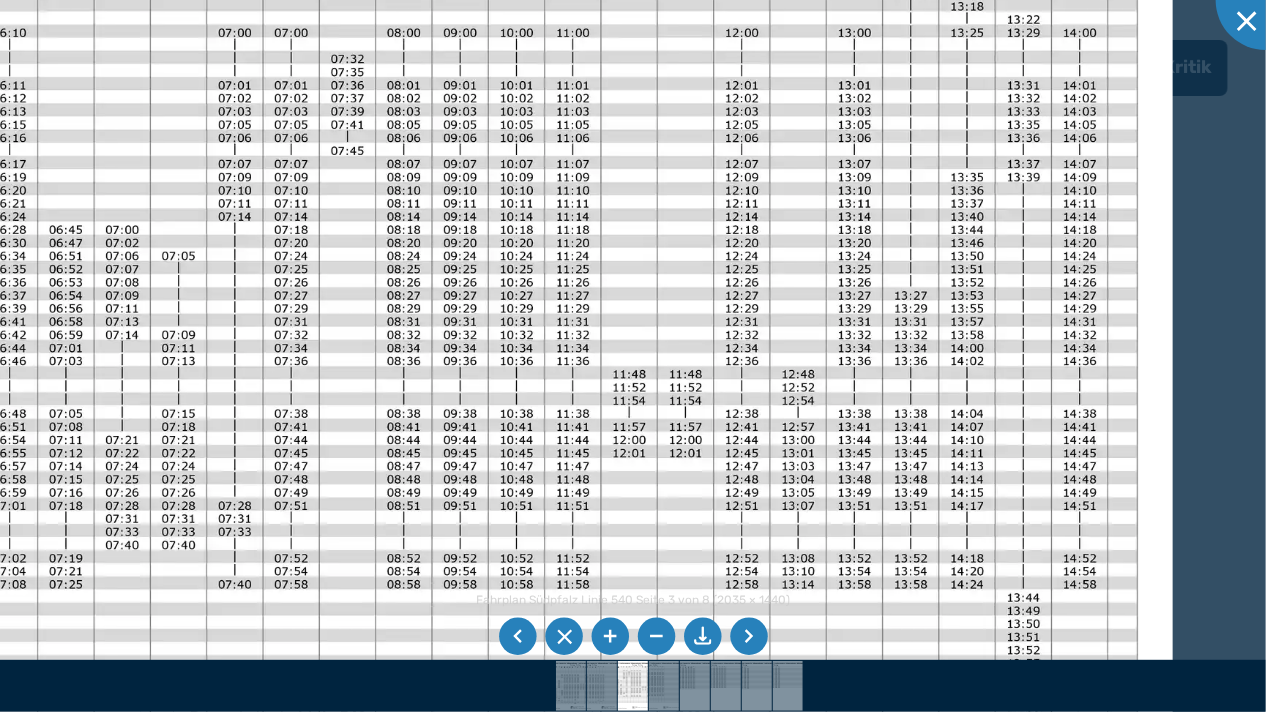 click at bounding box center (428, 360) 